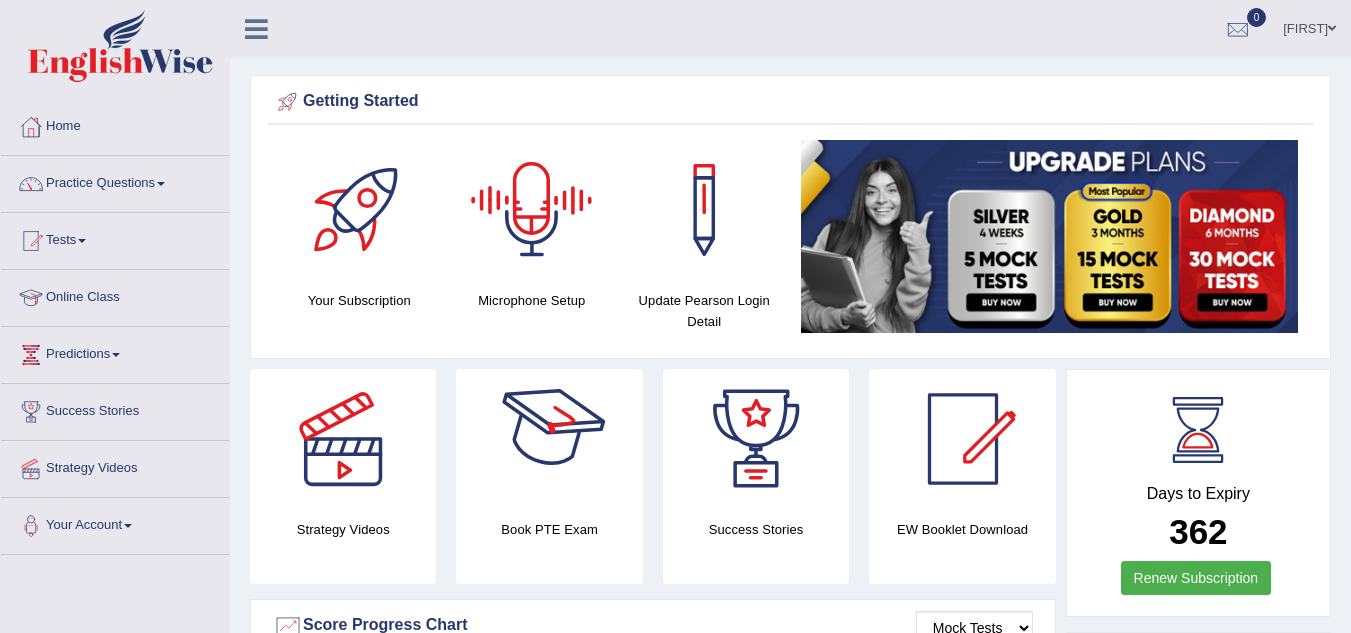 scroll, scrollTop: 200, scrollLeft: 0, axis: vertical 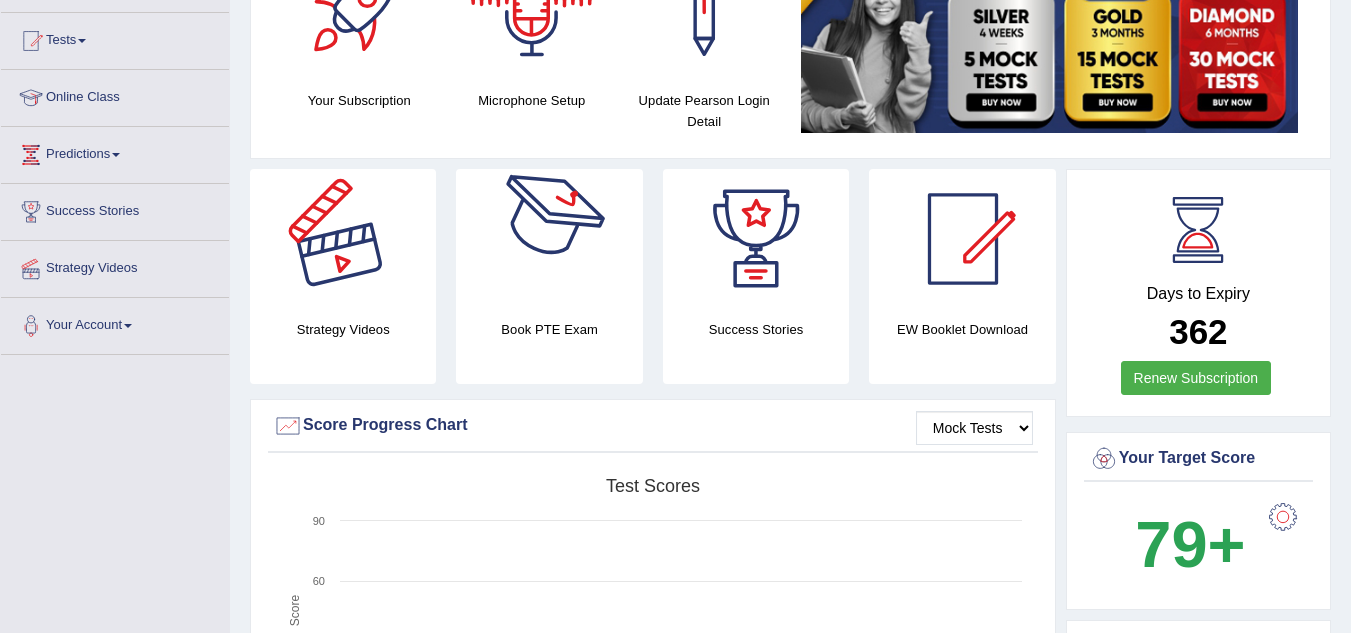 click at bounding box center (550, 239) 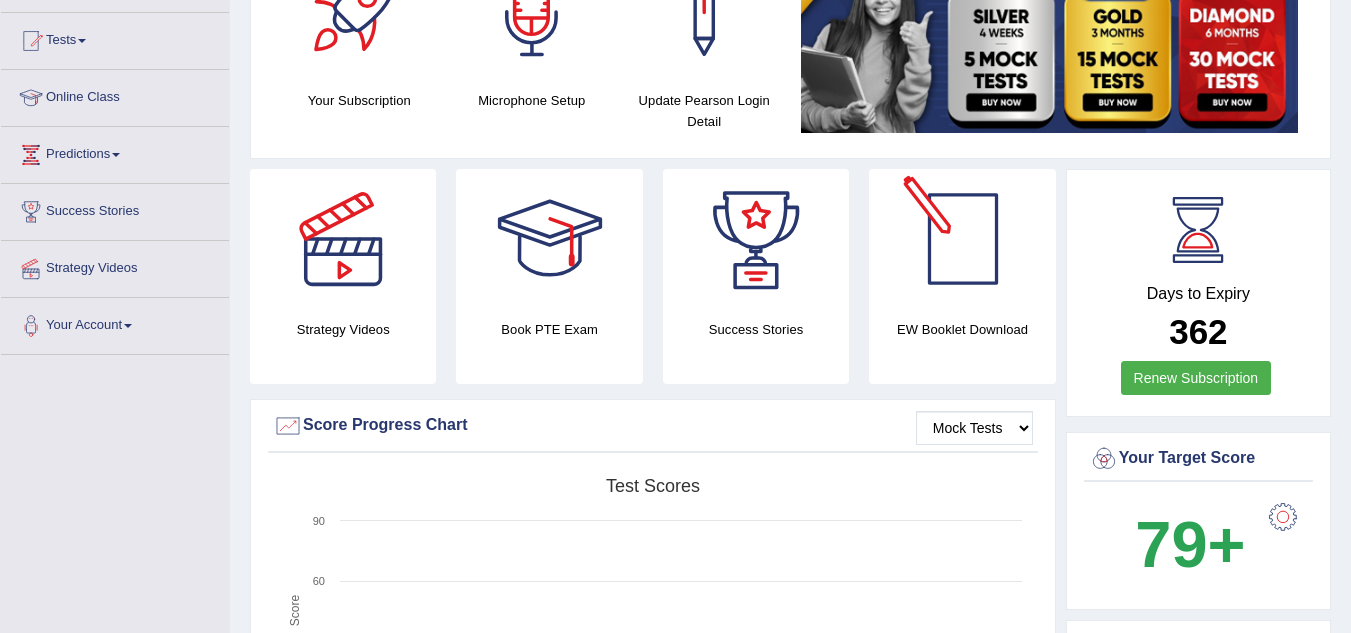 click at bounding box center (963, 239) 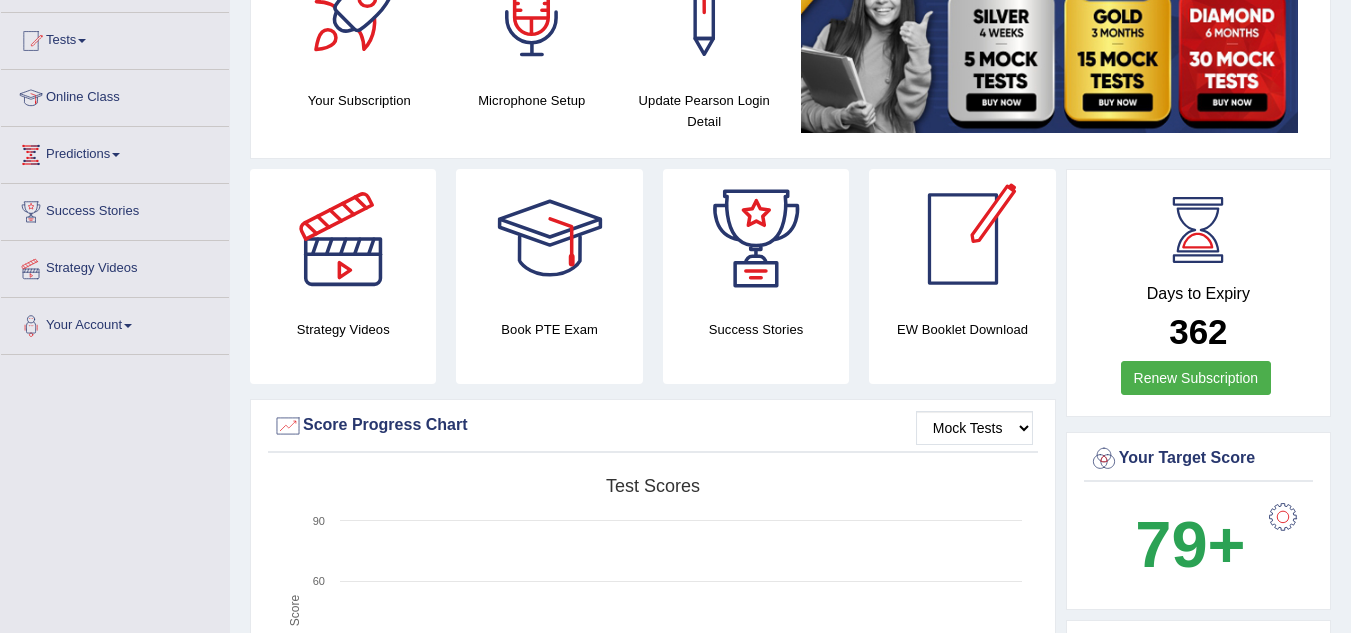 click at bounding box center (963, 239) 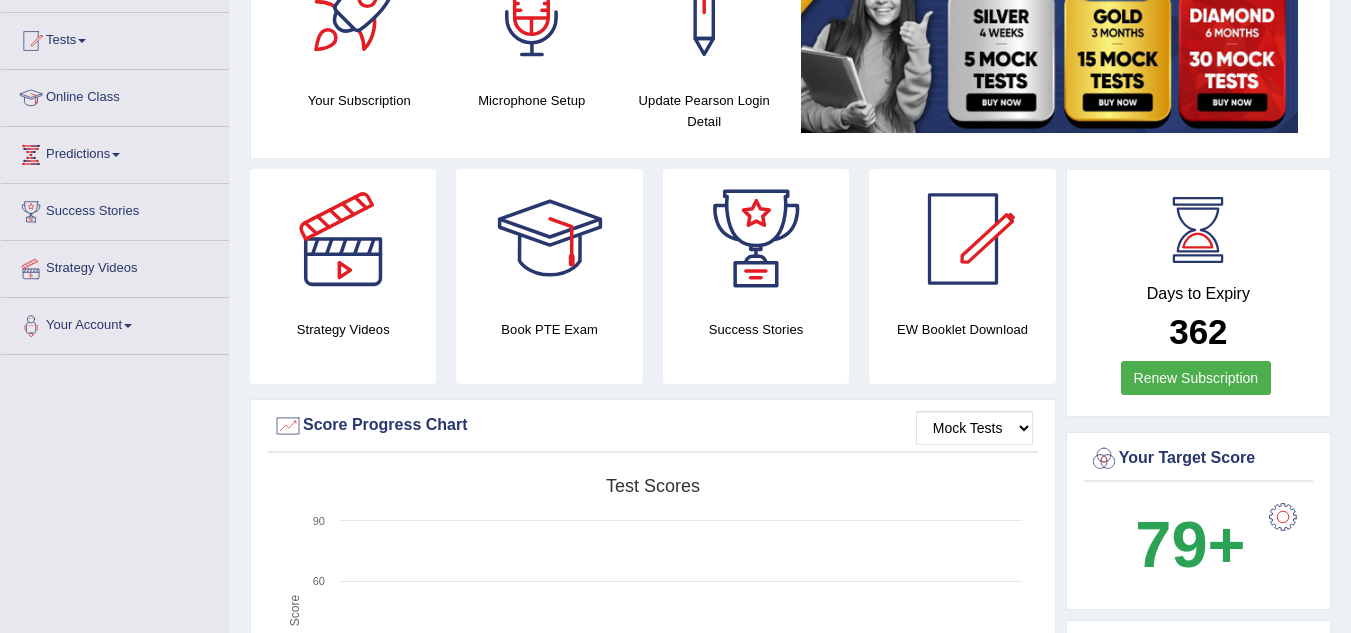 click at bounding box center [963, 239] 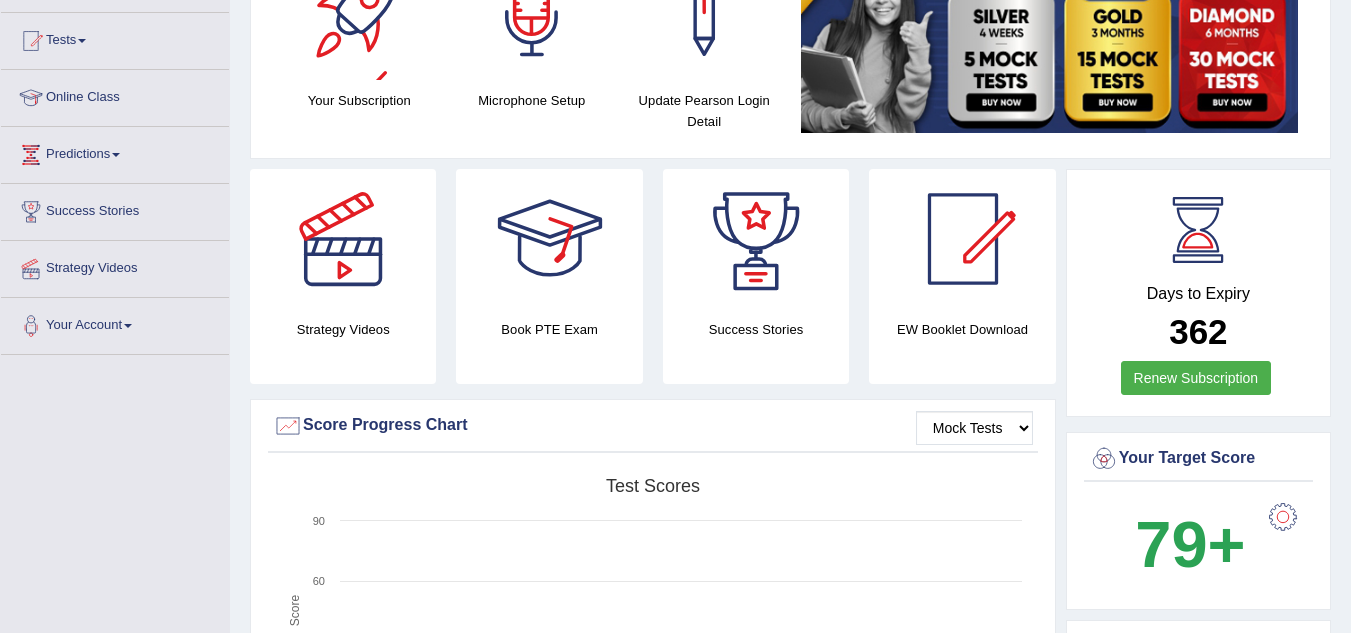 click at bounding box center [343, 239] 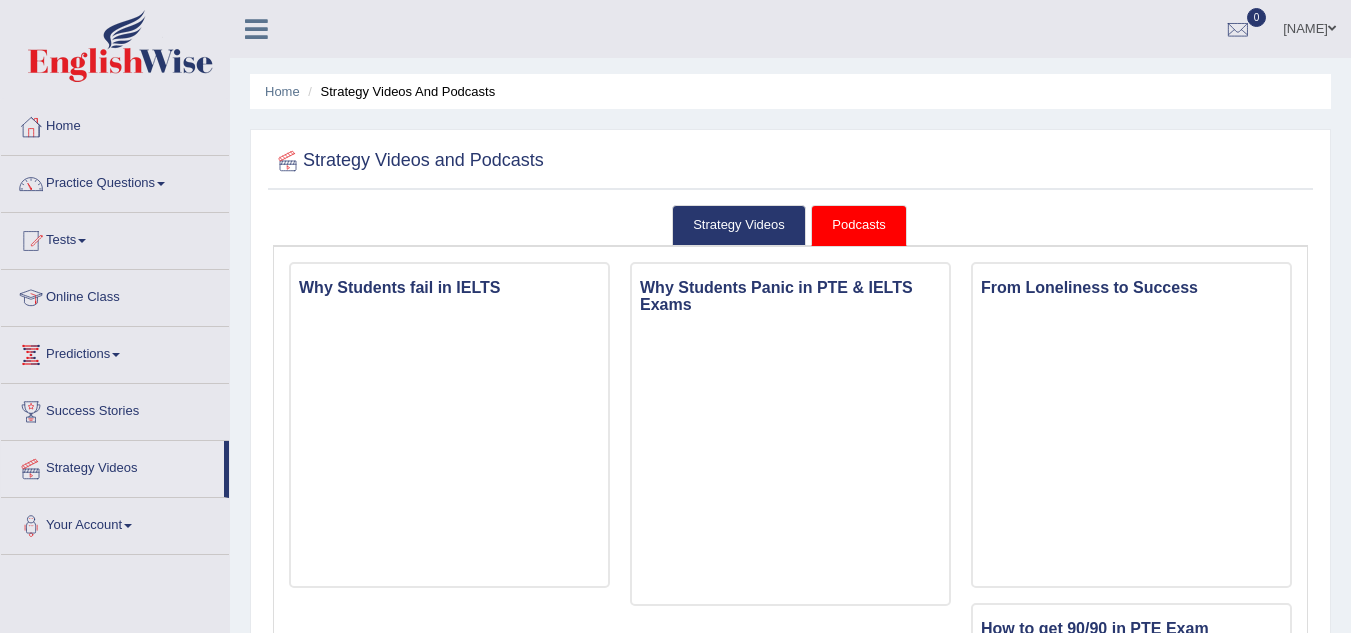 scroll, scrollTop: 0, scrollLeft: 0, axis: both 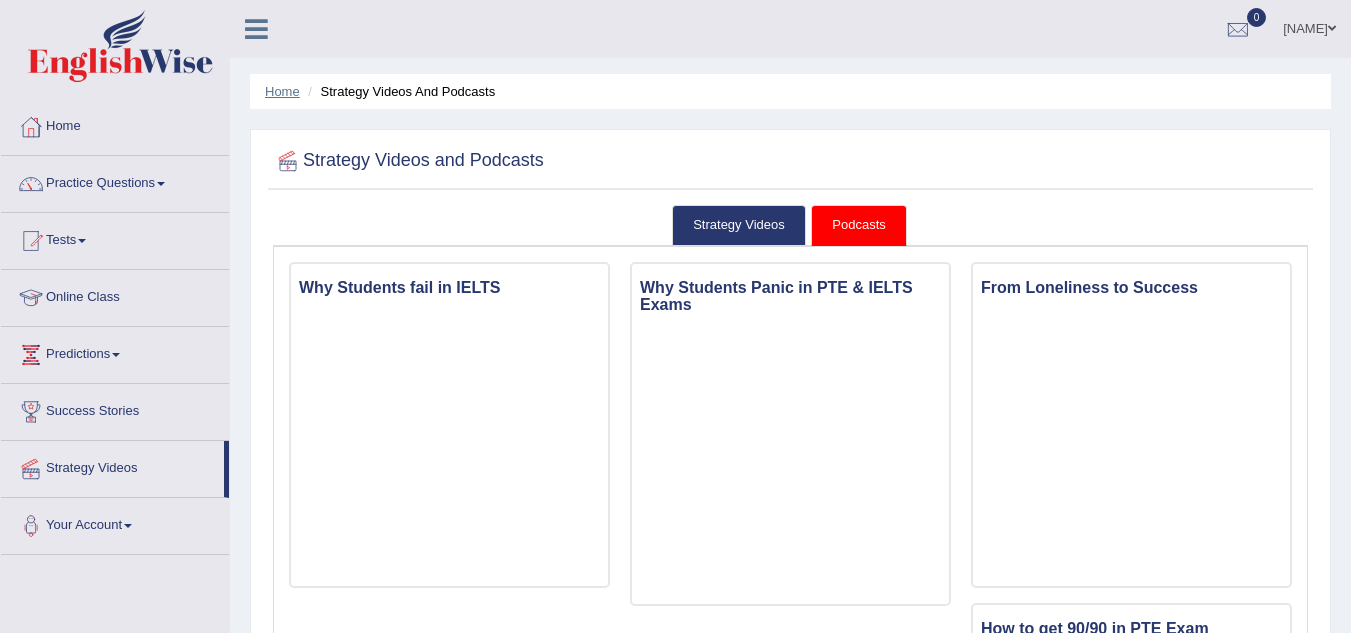 click on "Home" at bounding box center [282, 91] 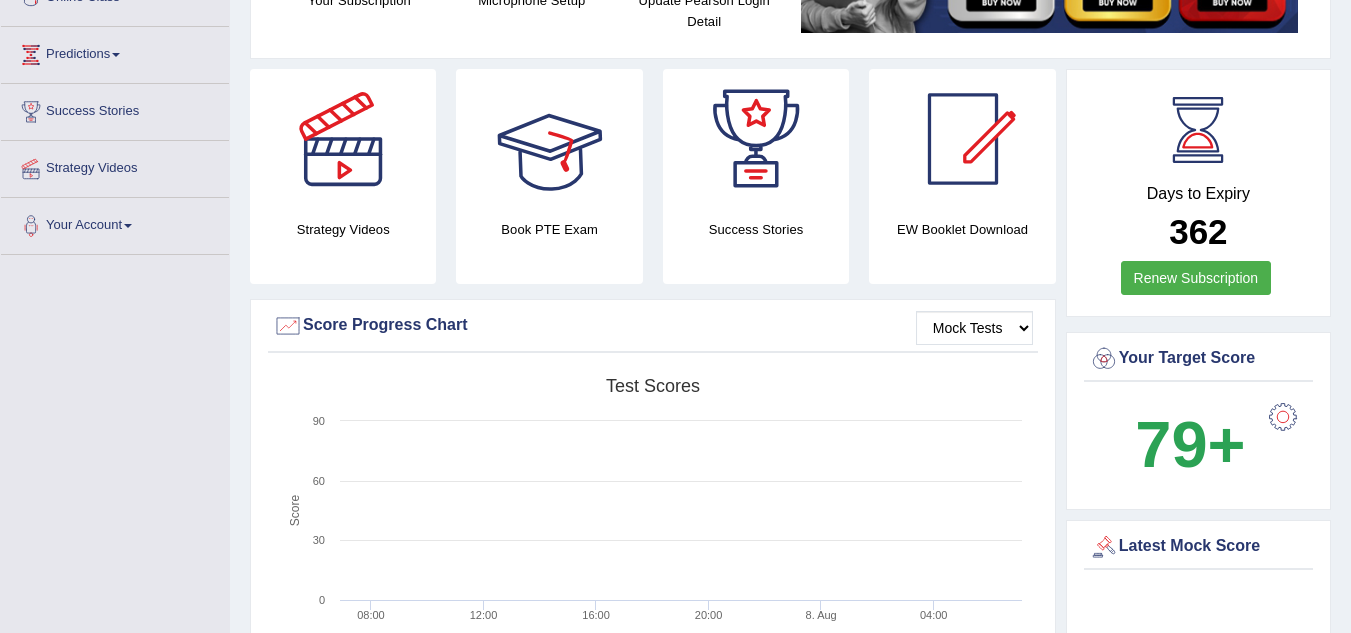 scroll, scrollTop: 0, scrollLeft: 0, axis: both 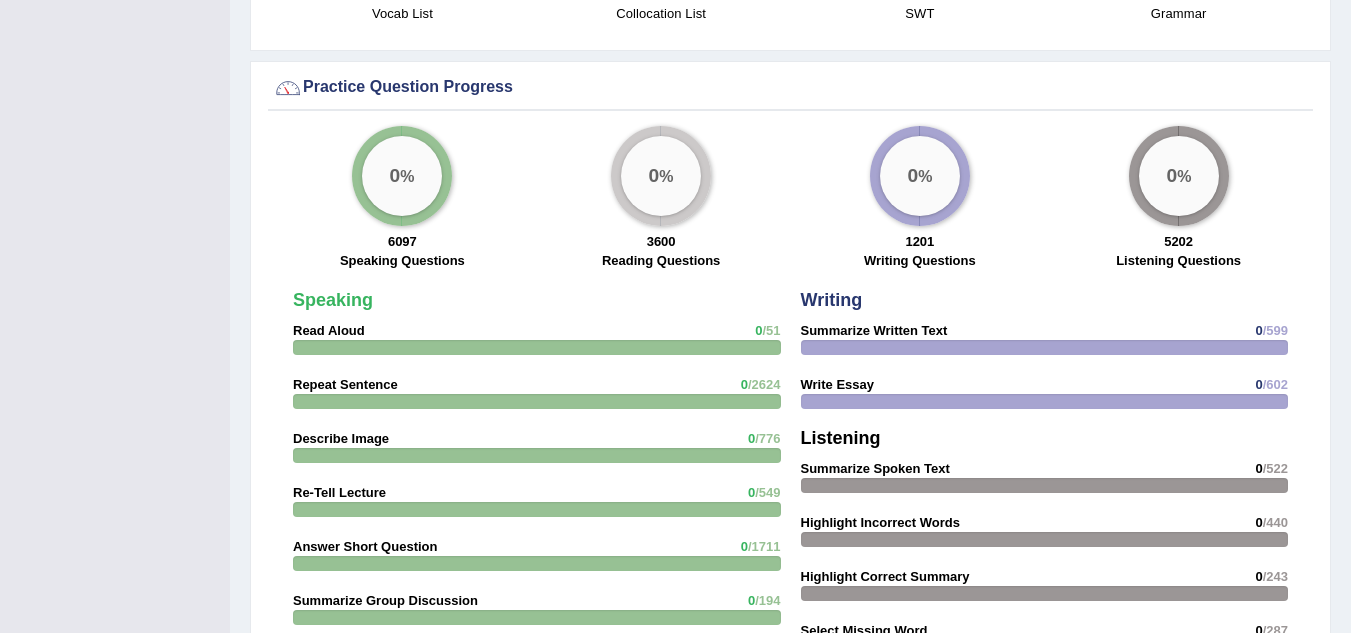 click at bounding box center [537, 347] 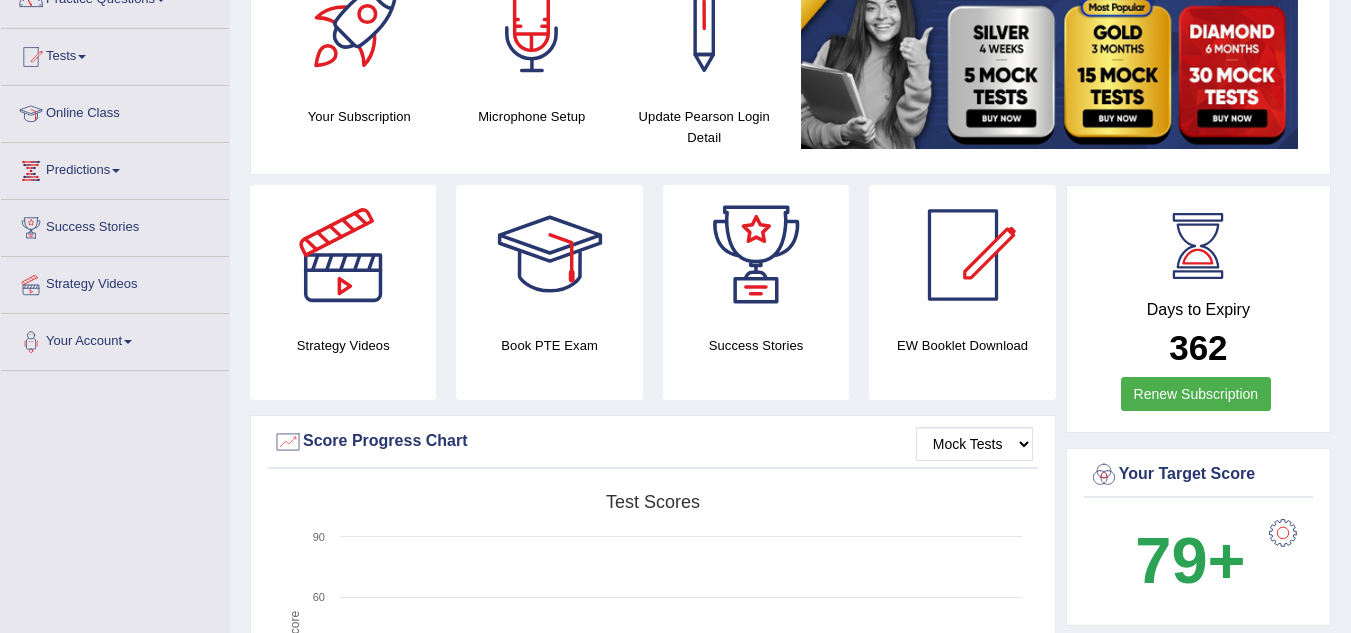 scroll, scrollTop: 0, scrollLeft: 0, axis: both 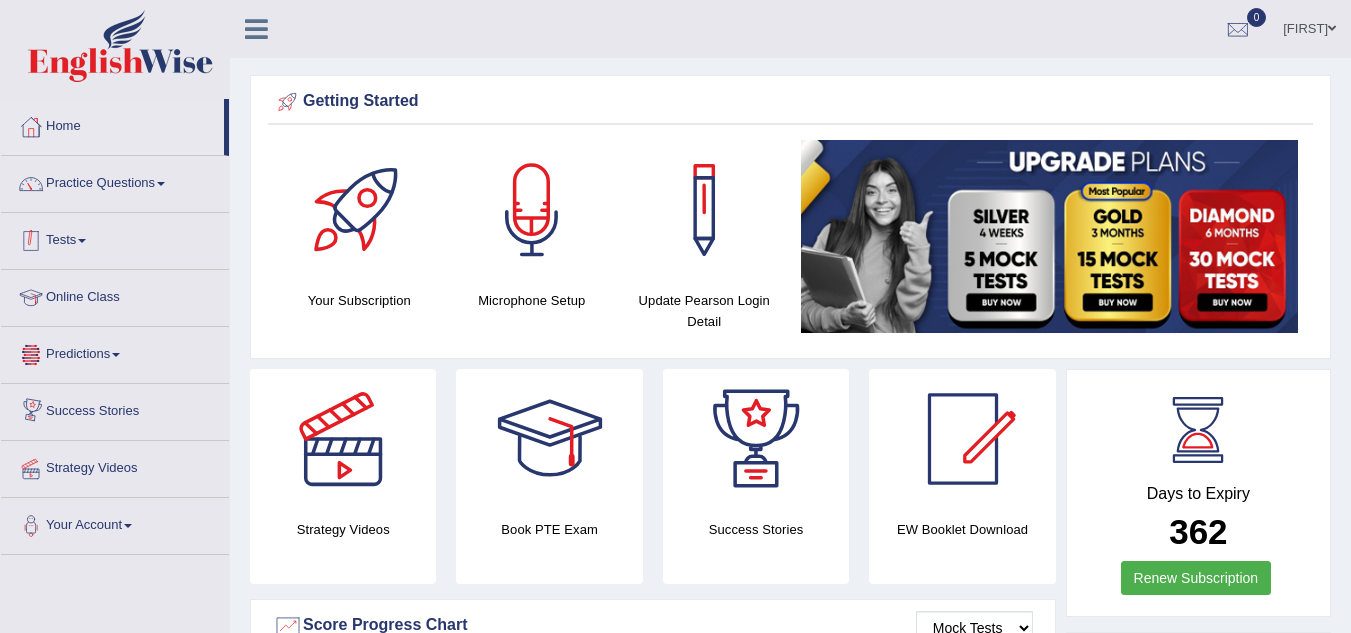 click on "Tests" at bounding box center (115, 238) 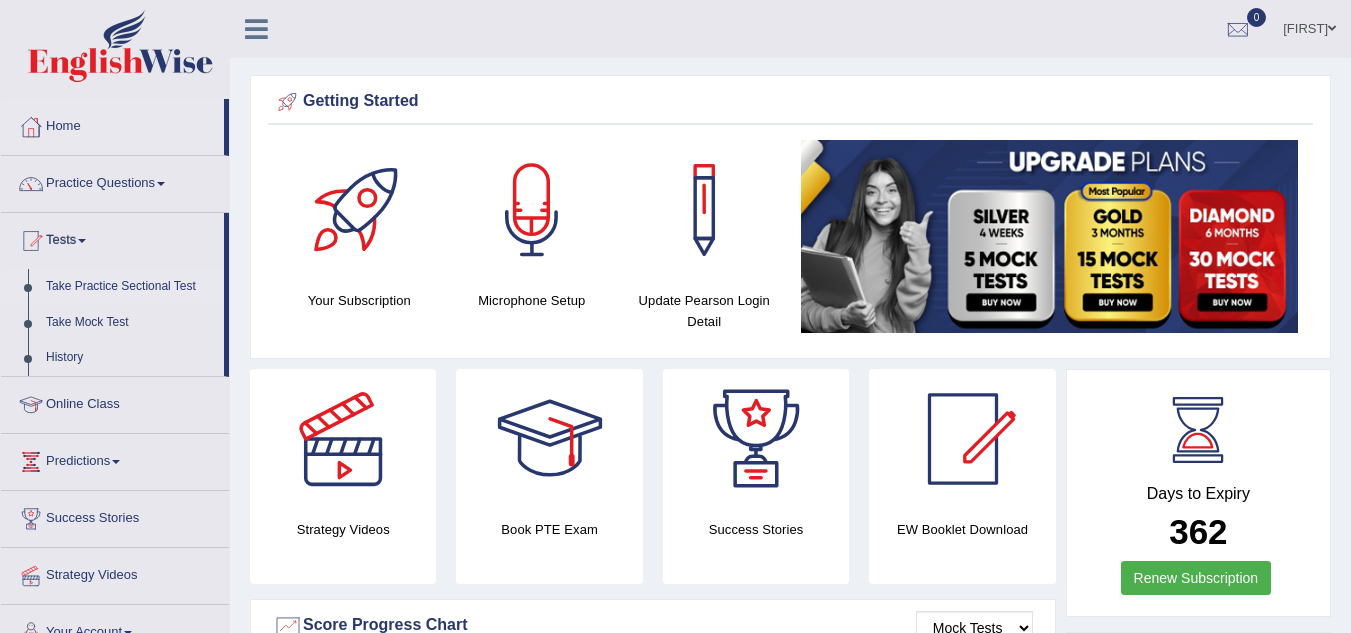 click on "Take Practice Sectional Test" at bounding box center (130, 287) 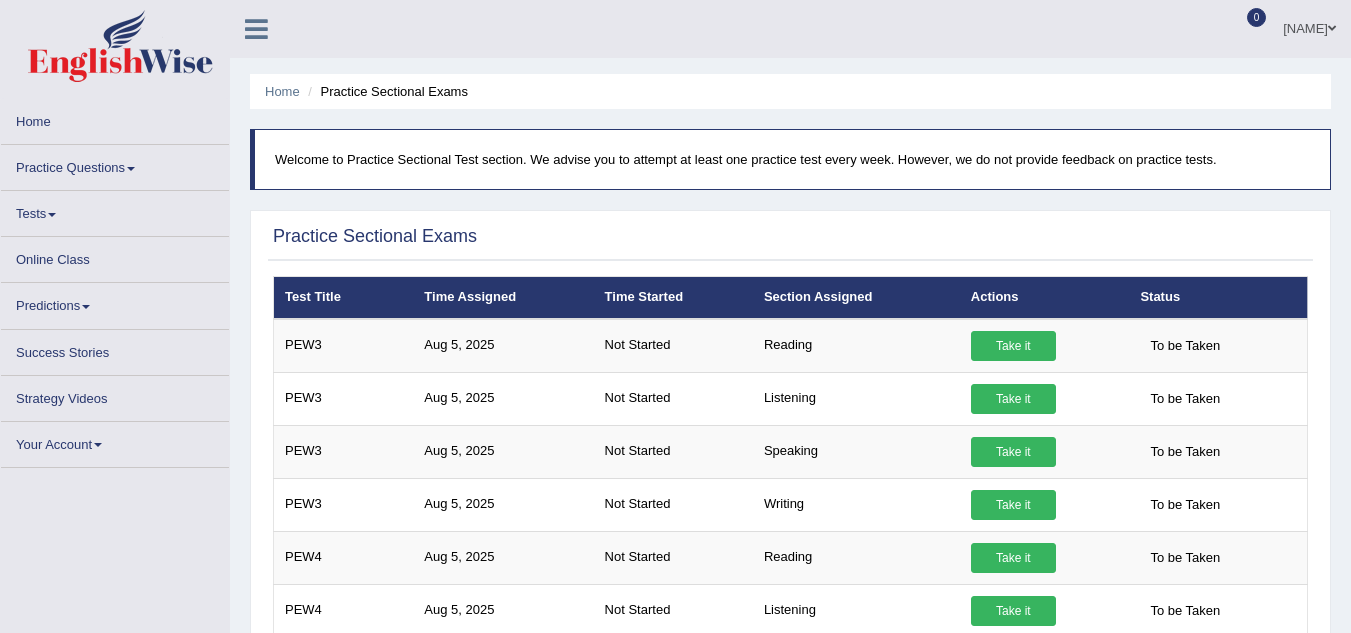 scroll, scrollTop: 0, scrollLeft: 0, axis: both 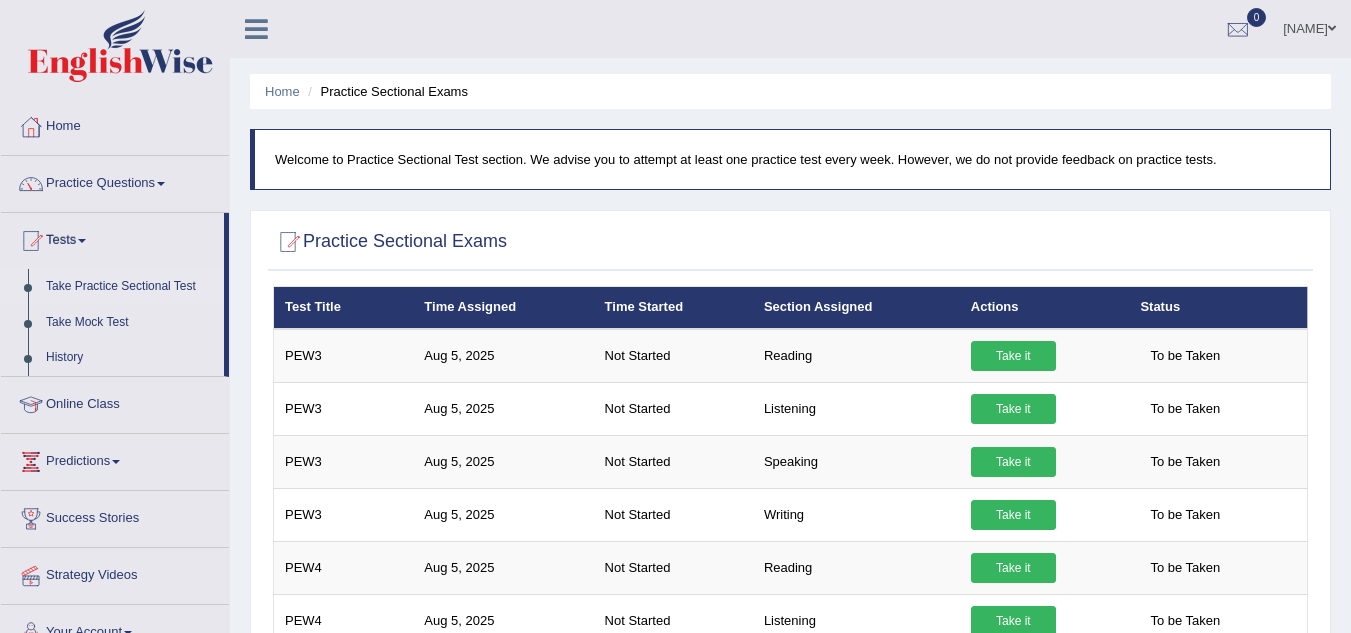 click on "Online Class" at bounding box center [115, 402] 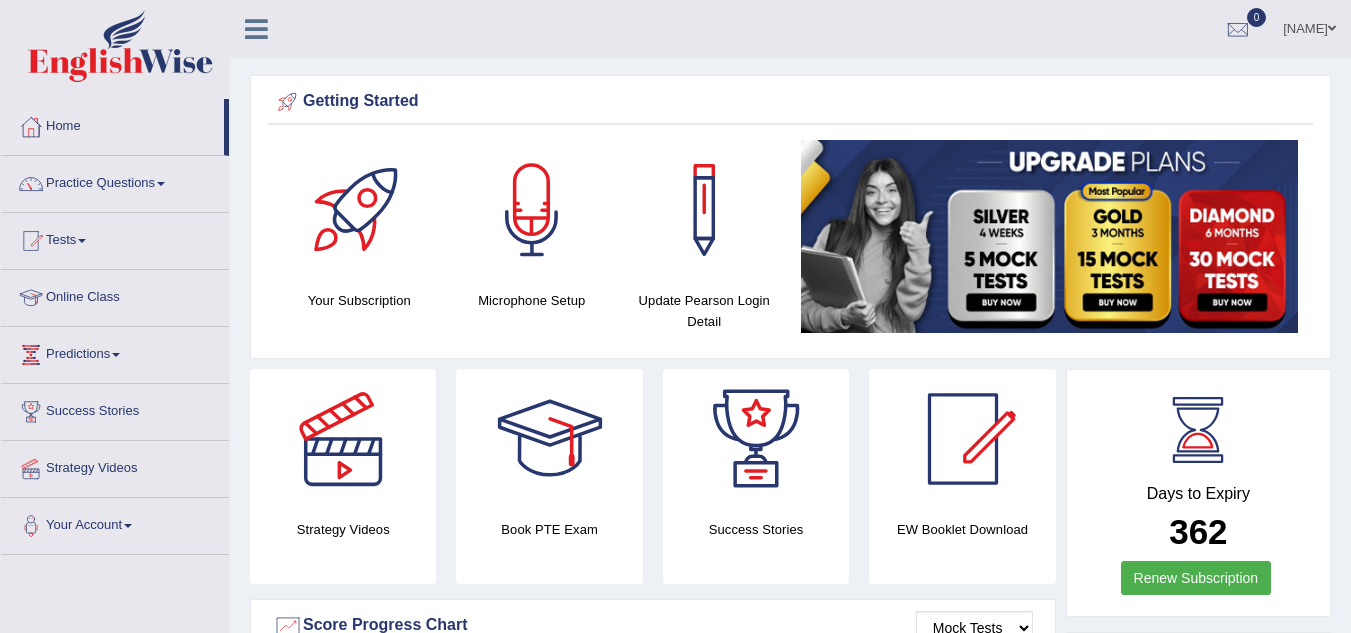 scroll, scrollTop: 778, scrollLeft: 0, axis: vertical 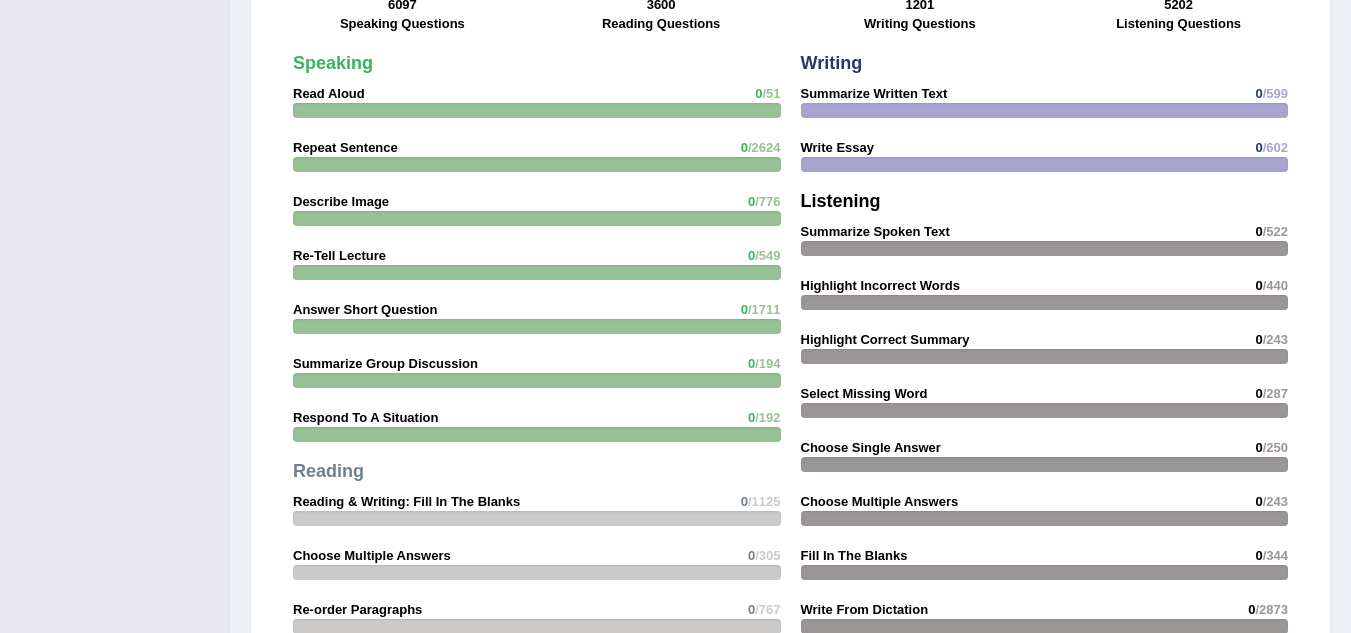 click at bounding box center (537, 110) 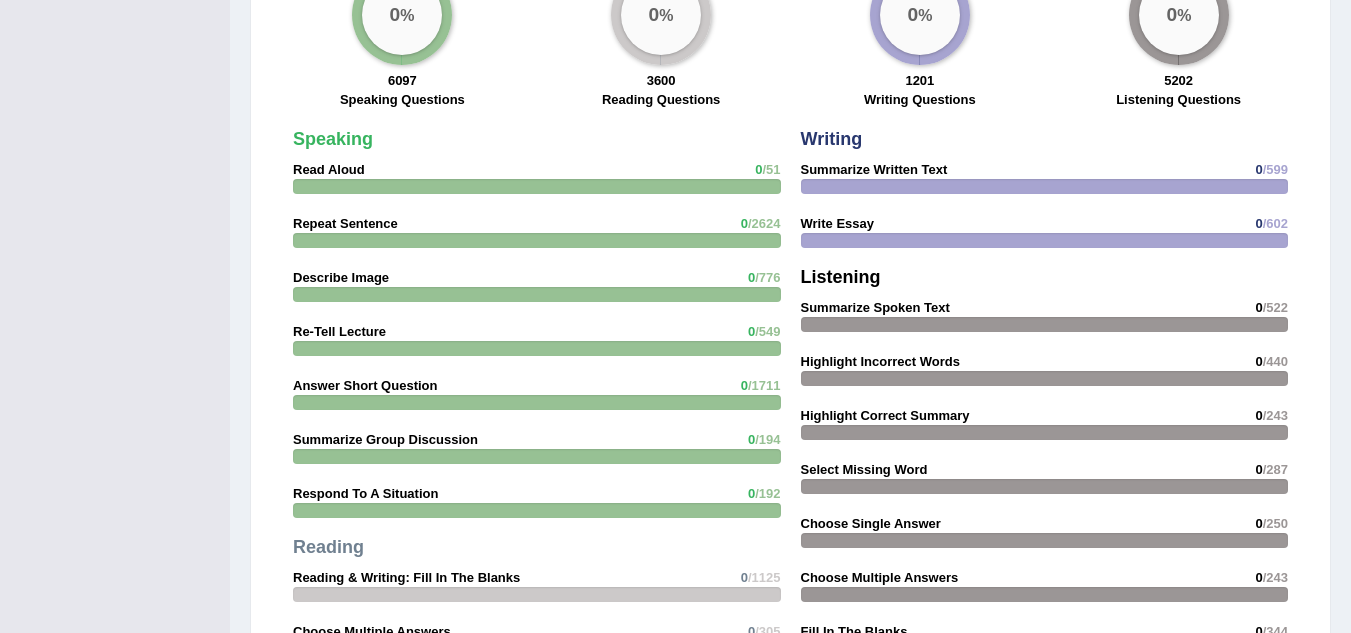 scroll, scrollTop: 1437, scrollLeft: 0, axis: vertical 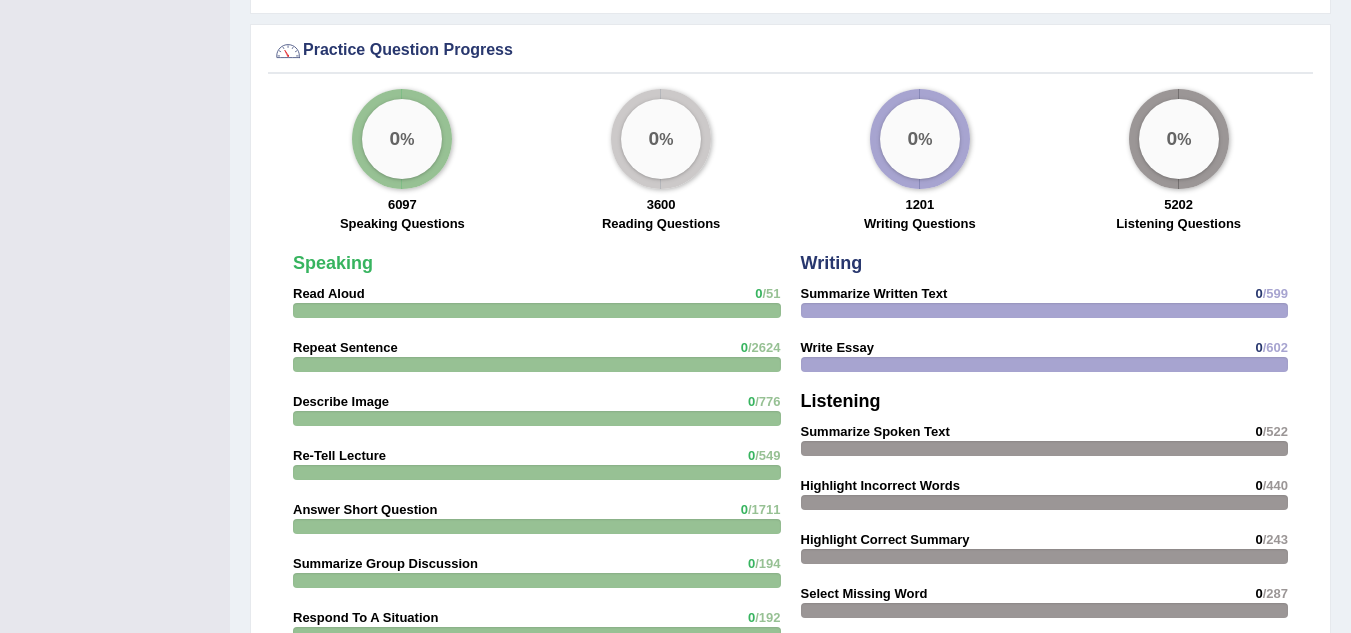 click on "0  %" at bounding box center (402, 139) 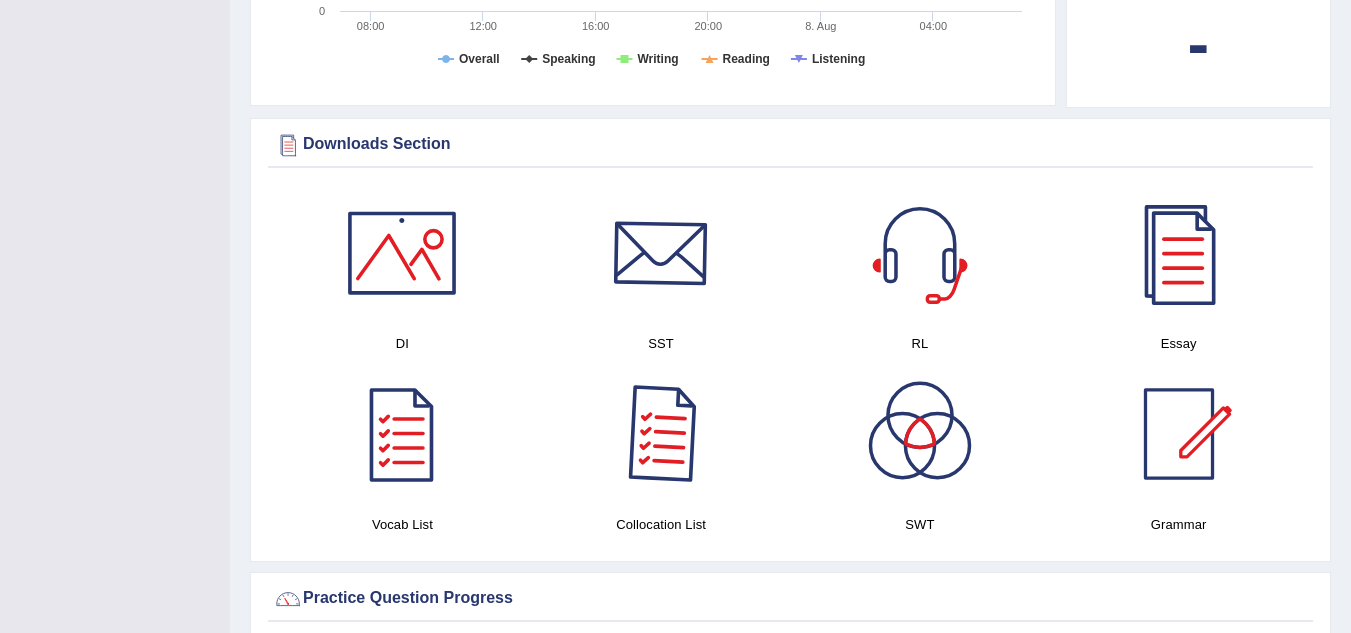 scroll, scrollTop: 1005, scrollLeft: 0, axis: vertical 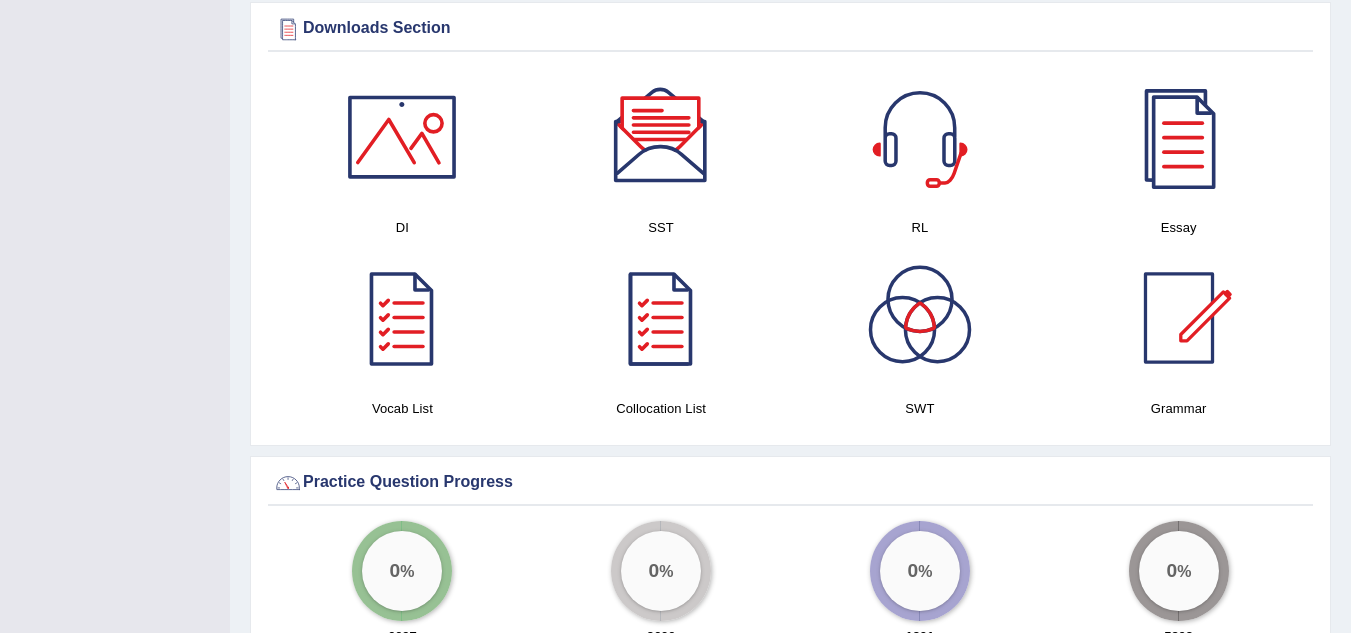 click at bounding box center (920, 137) 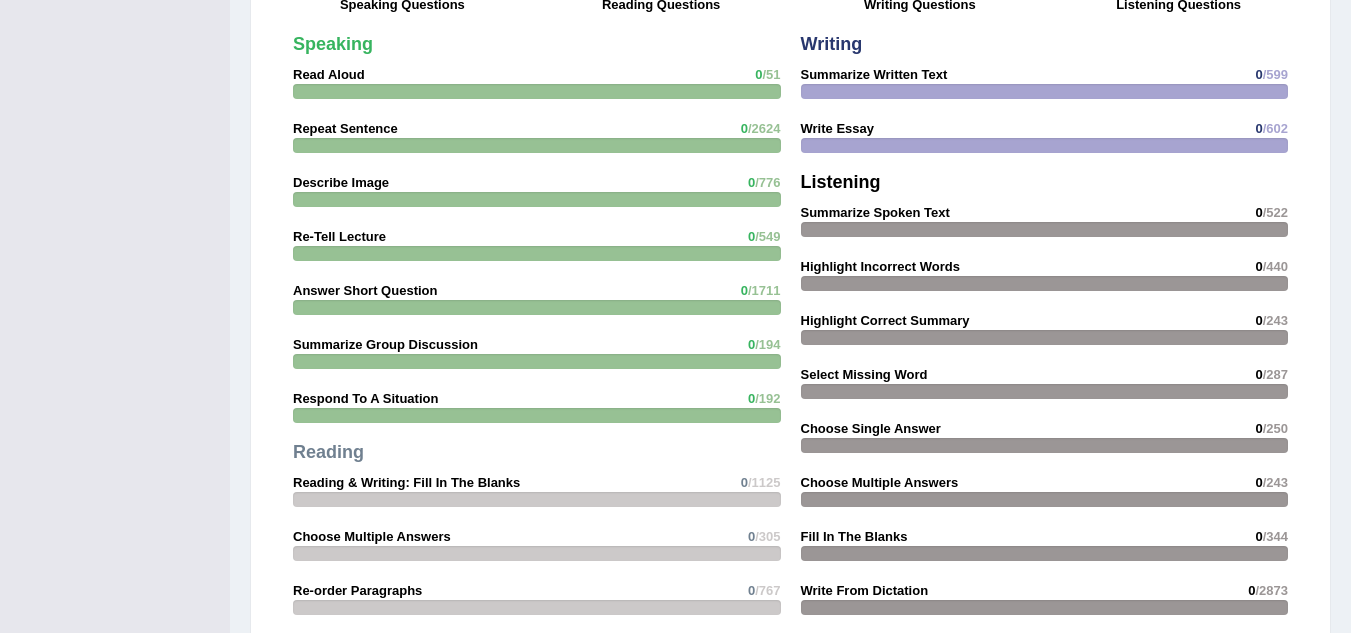 scroll, scrollTop: 1405, scrollLeft: 0, axis: vertical 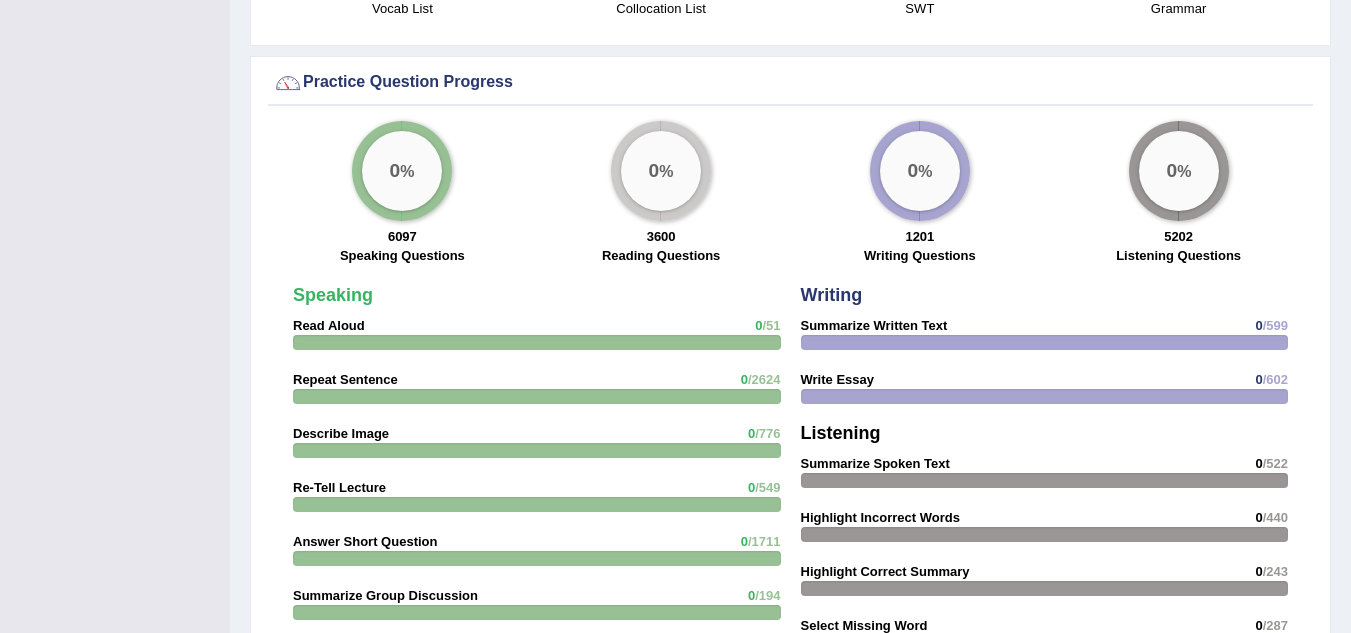 click at bounding box center [537, 342] 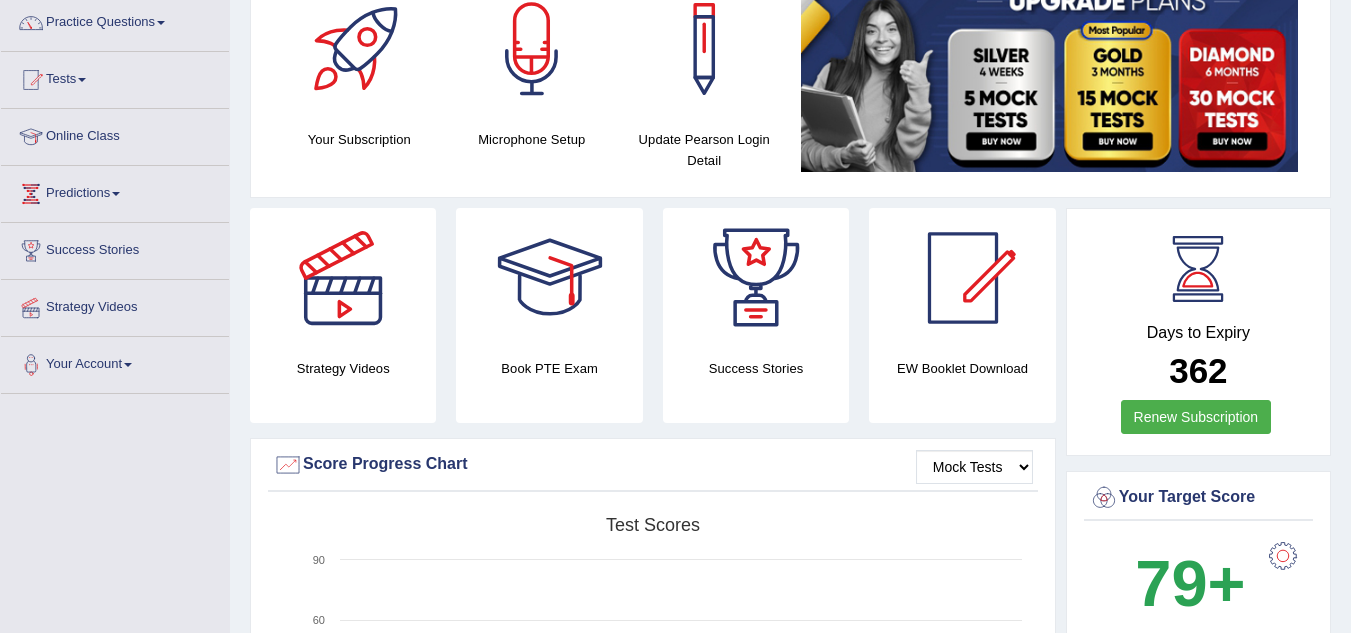 scroll, scrollTop: 0, scrollLeft: 0, axis: both 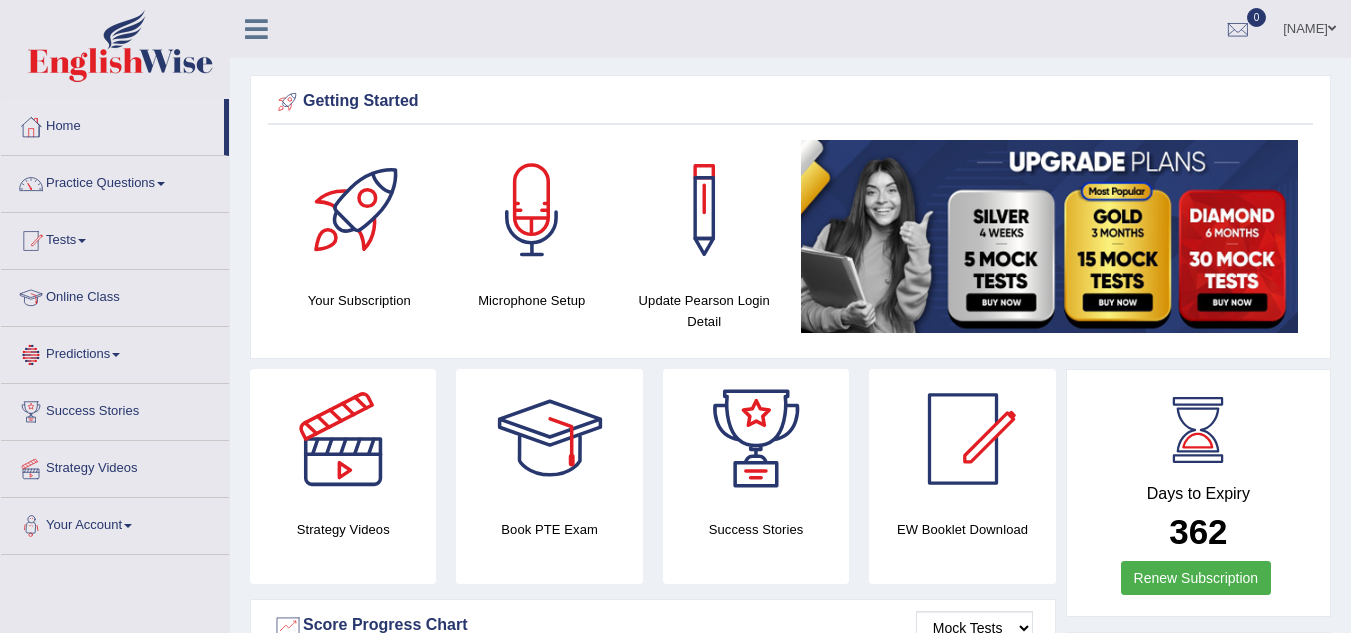 click on "Tests" at bounding box center (115, 238) 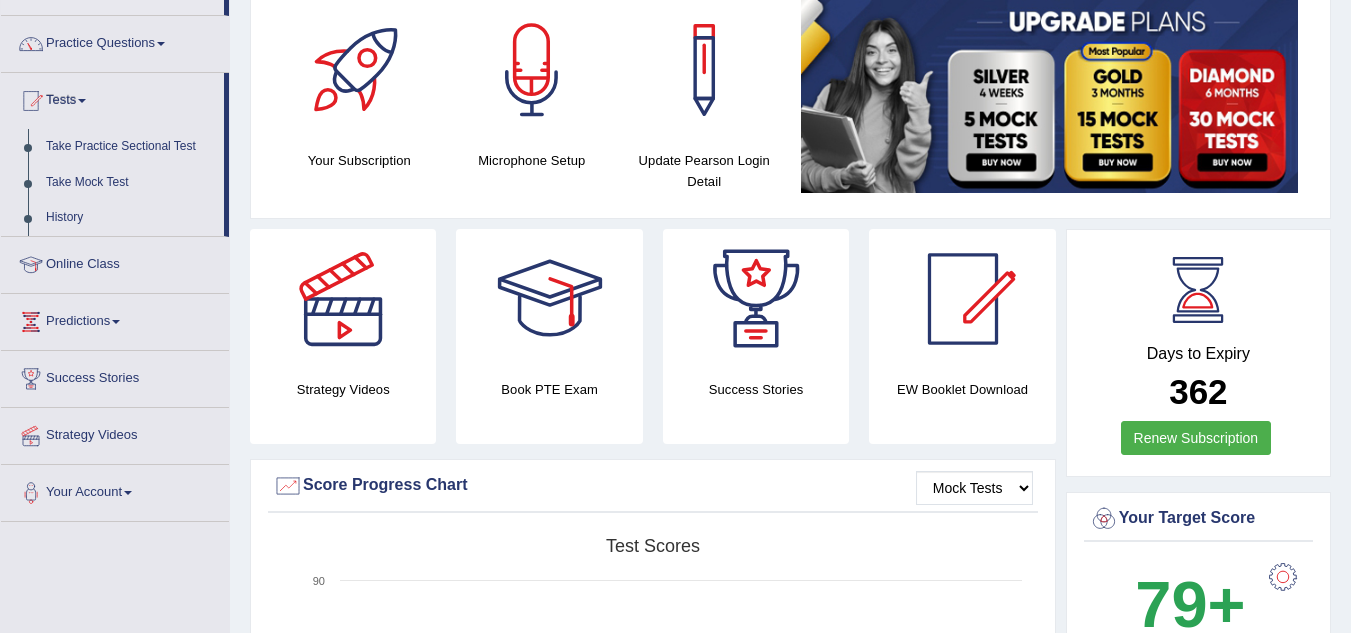 scroll, scrollTop: 0, scrollLeft: 0, axis: both 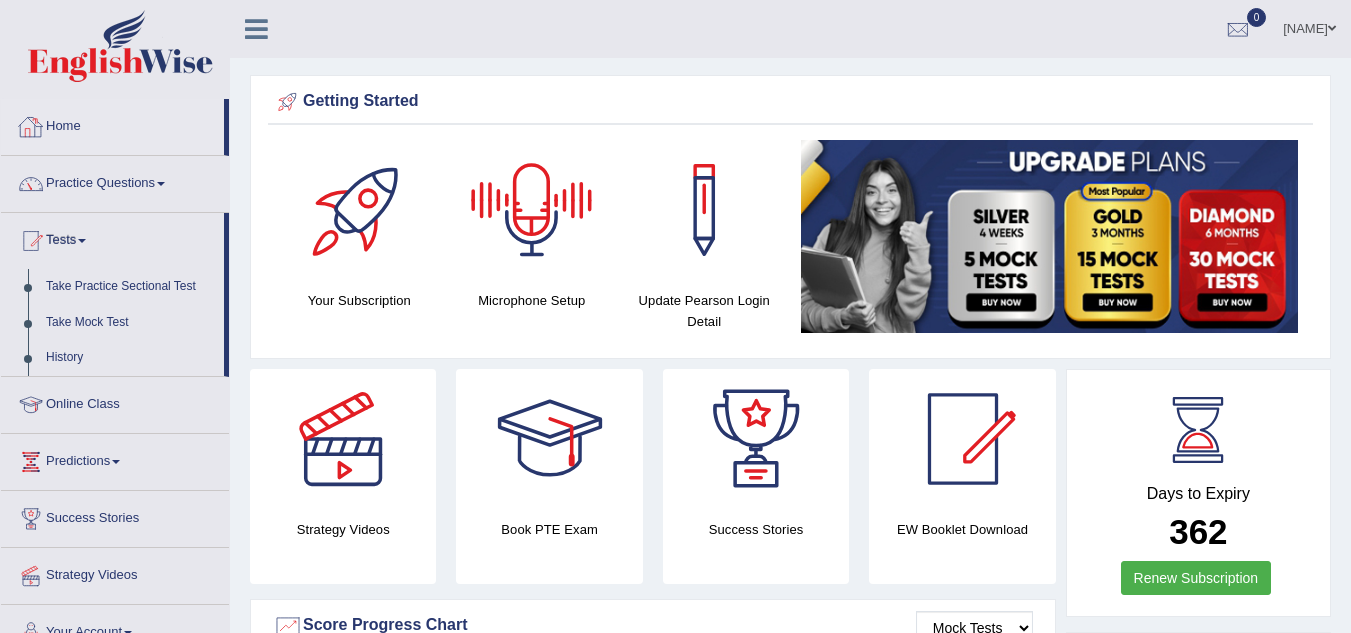 click on "Home" at bounding box center (112, 124) 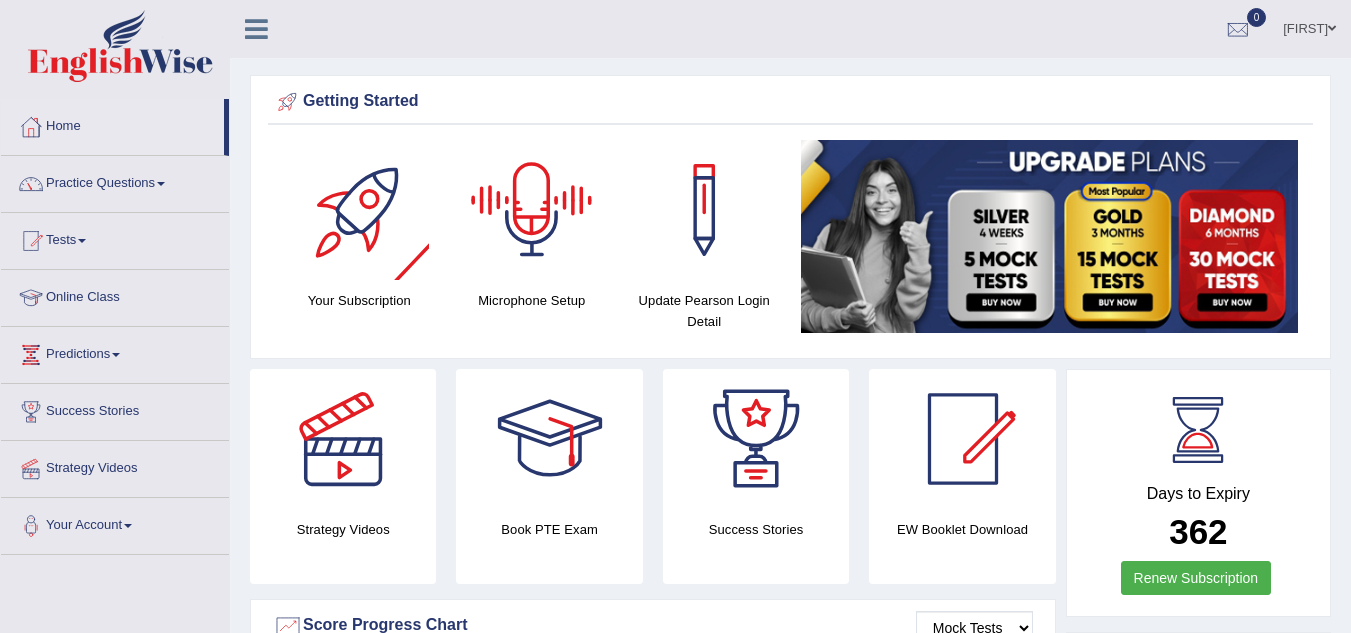 scroll, scrollTop: 99, scrollLeft: 0, axis: vertical 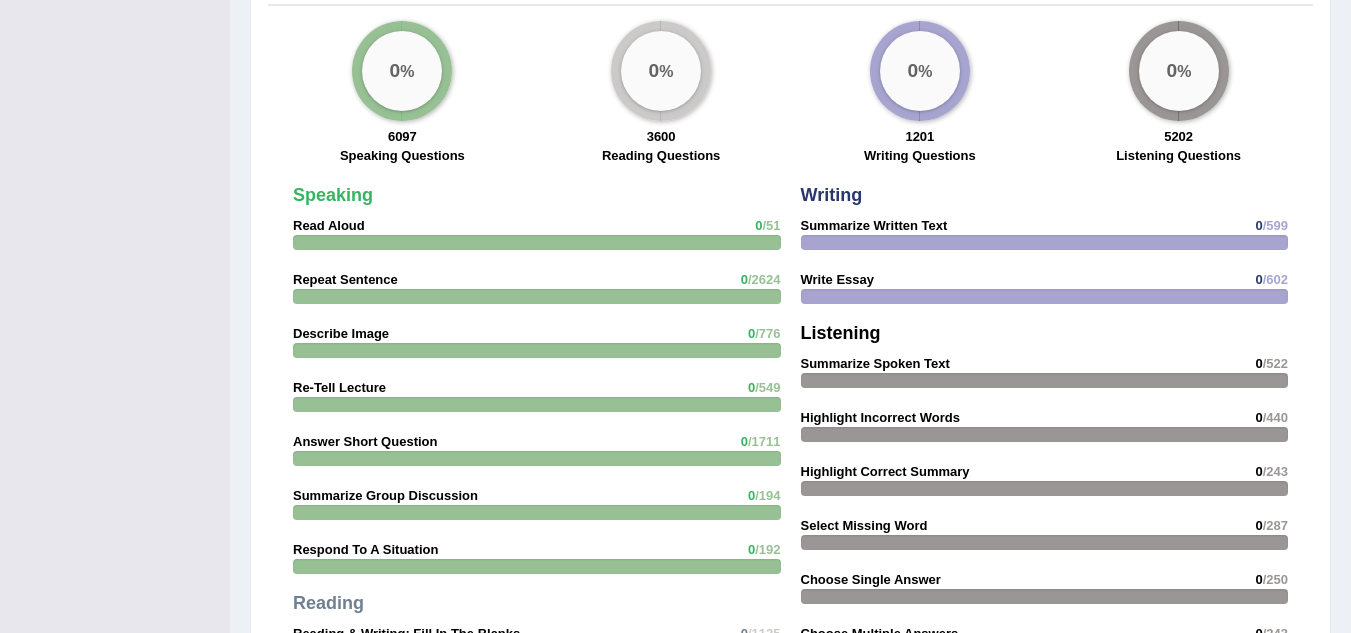 click on "Speaking
Read Aloud
0 /51
Repeat Sentence
0 /2624
Describe Image
0 /776
Re-Tell Lecture
0 /549
Answer Short Question
0 /1711
Summarize Group Discussion
0 /194
Respond To A Situation
0 /192
Reading
Reading & Writing: Fill In The Blanks
0 /1125" at bounding box center [537, 535] 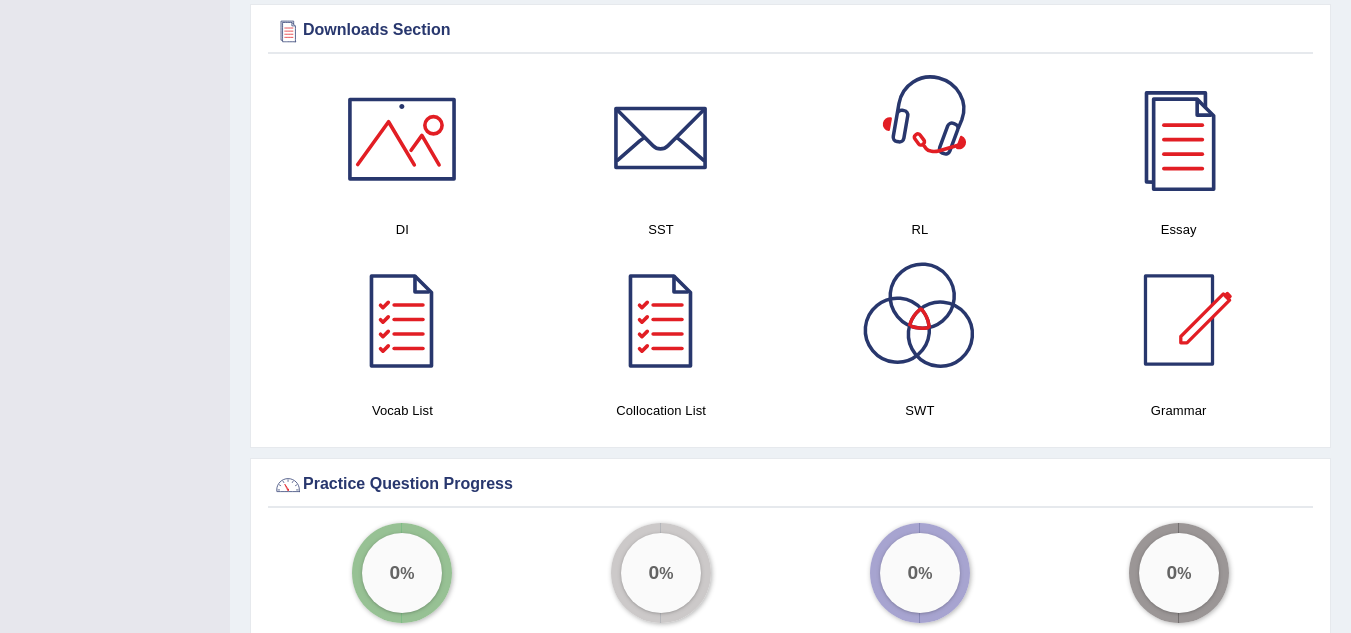 scroll, scrollTop: 1205, scrollLeft: 0, axis: vertical 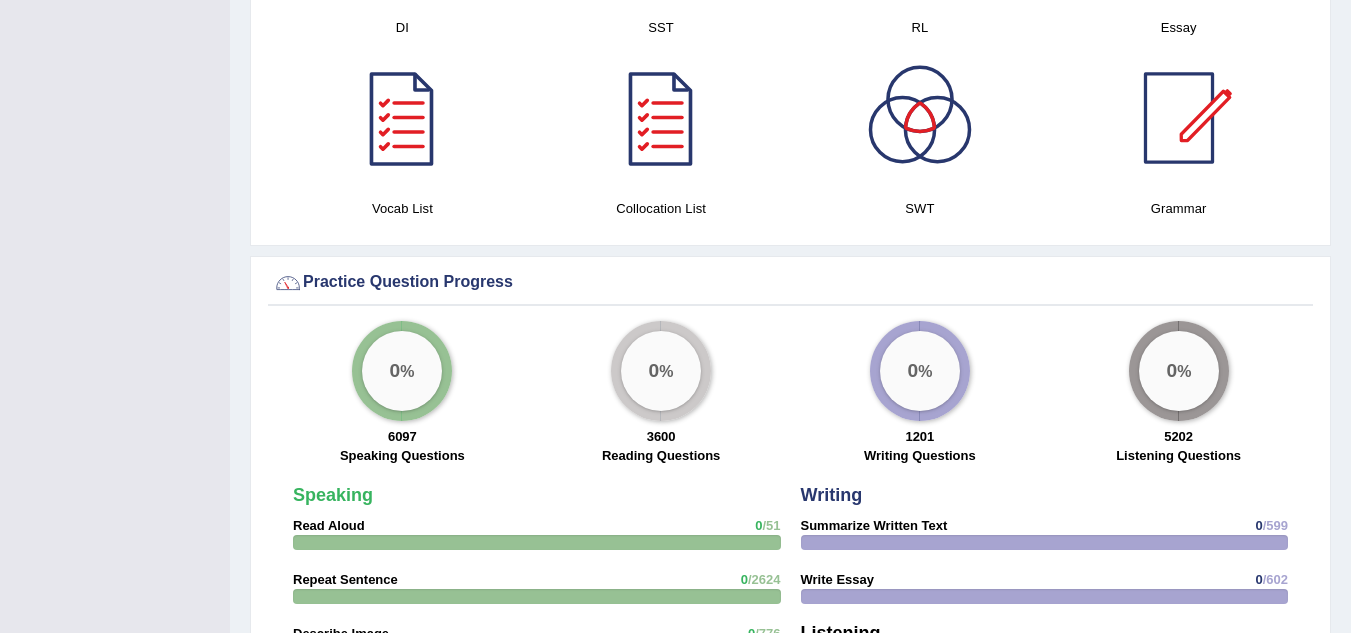 click at bounding box center [1179, 118] 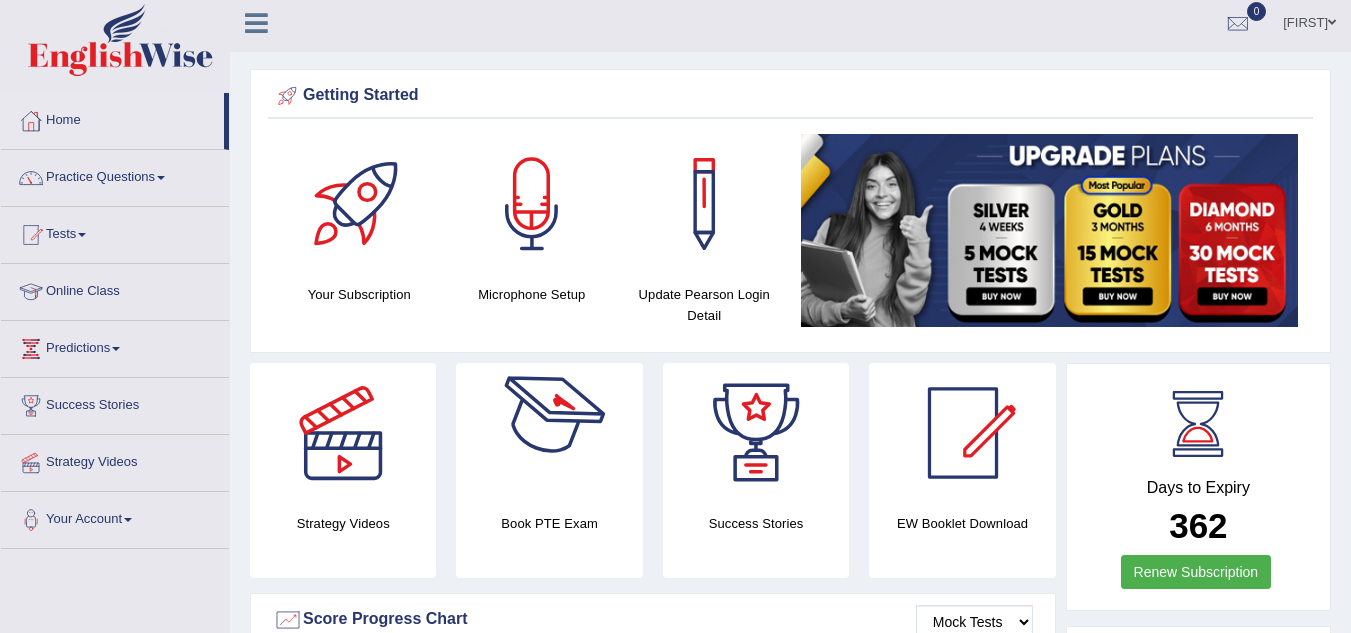 scroll, scrollTop: 5, scrollLeft: 0, axis: vertical 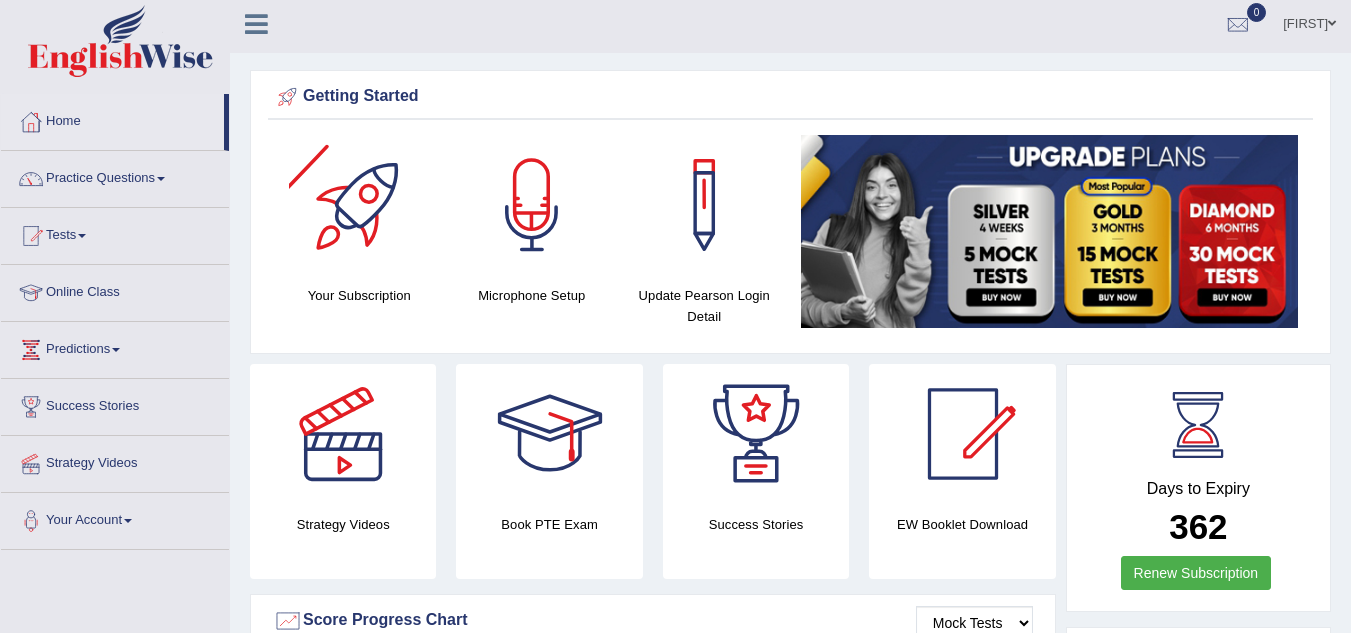 click at bounding box center [359, 205] 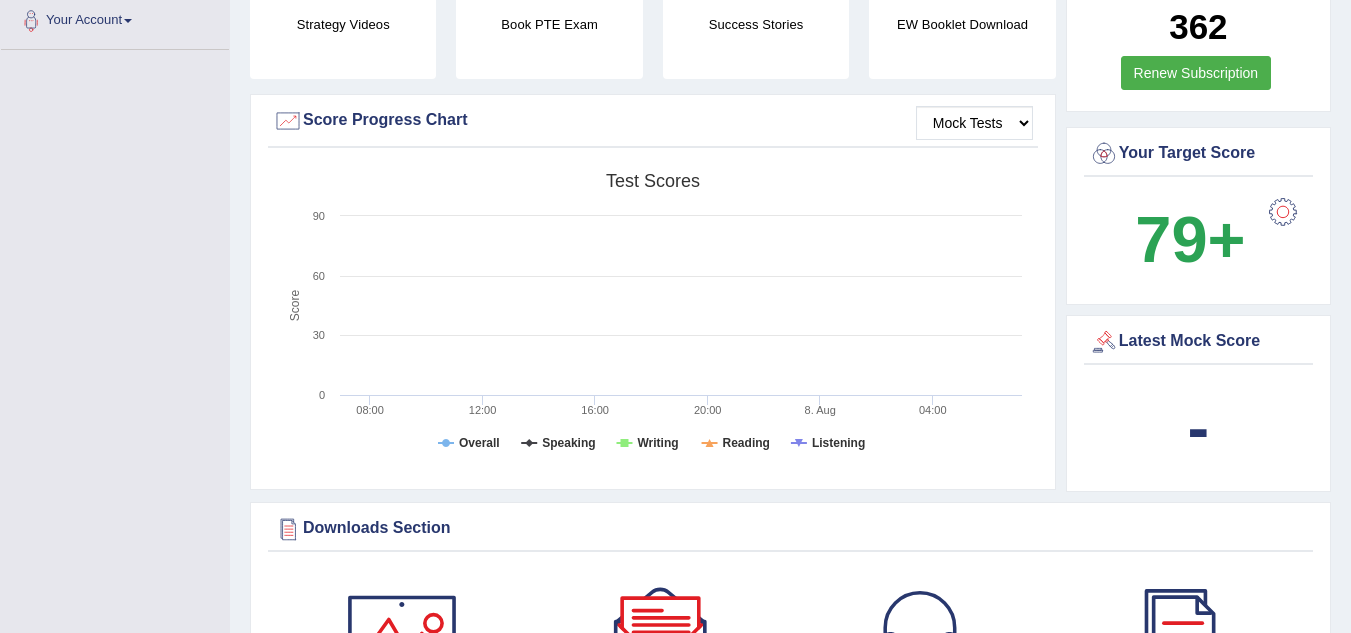 scroll, scrollTop: 105, scrollLeft: 0, axis: vertical 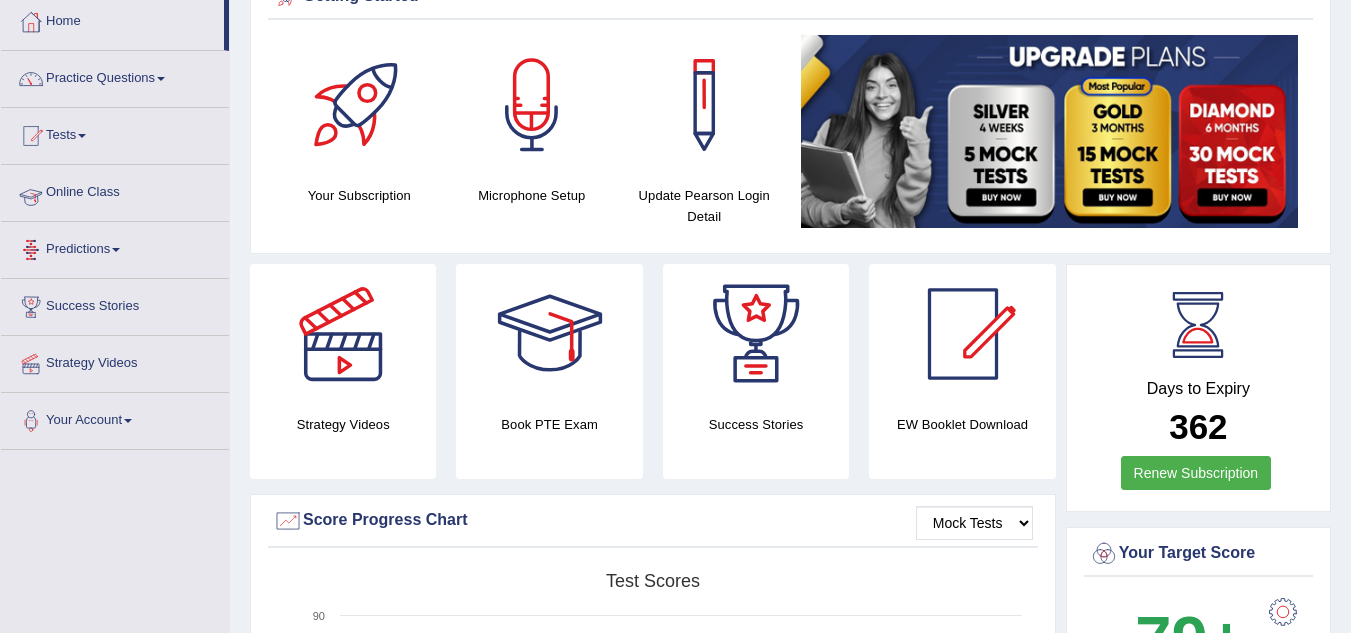 click on "Tests" at bounding box center [115, 133] 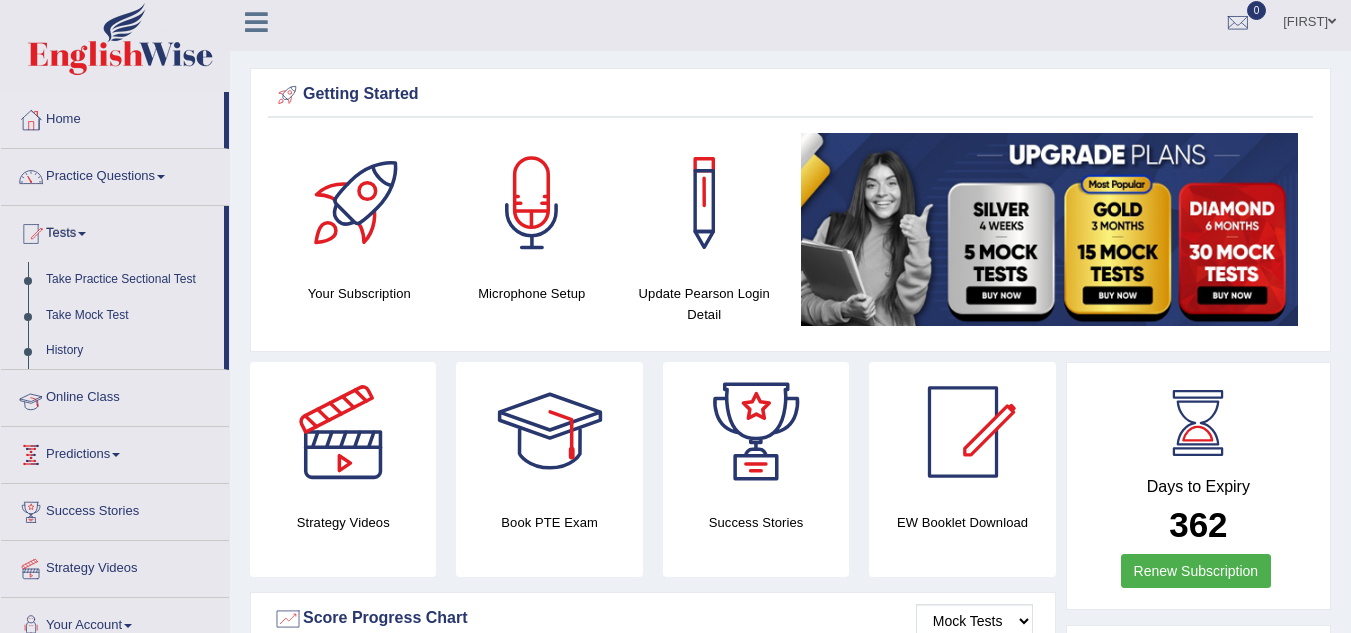 scroll, scrollTop: 5, scrollLeft: 0, axis: vertical 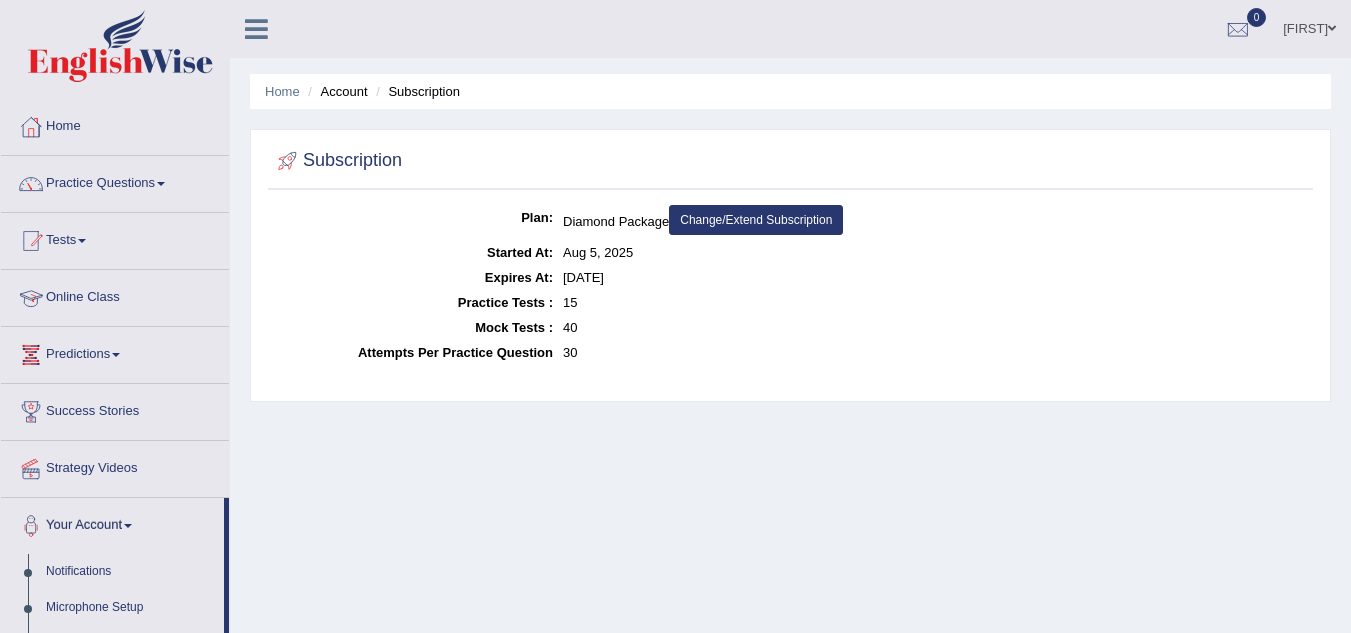 click on "Tests" at bounding box center [115, 238] 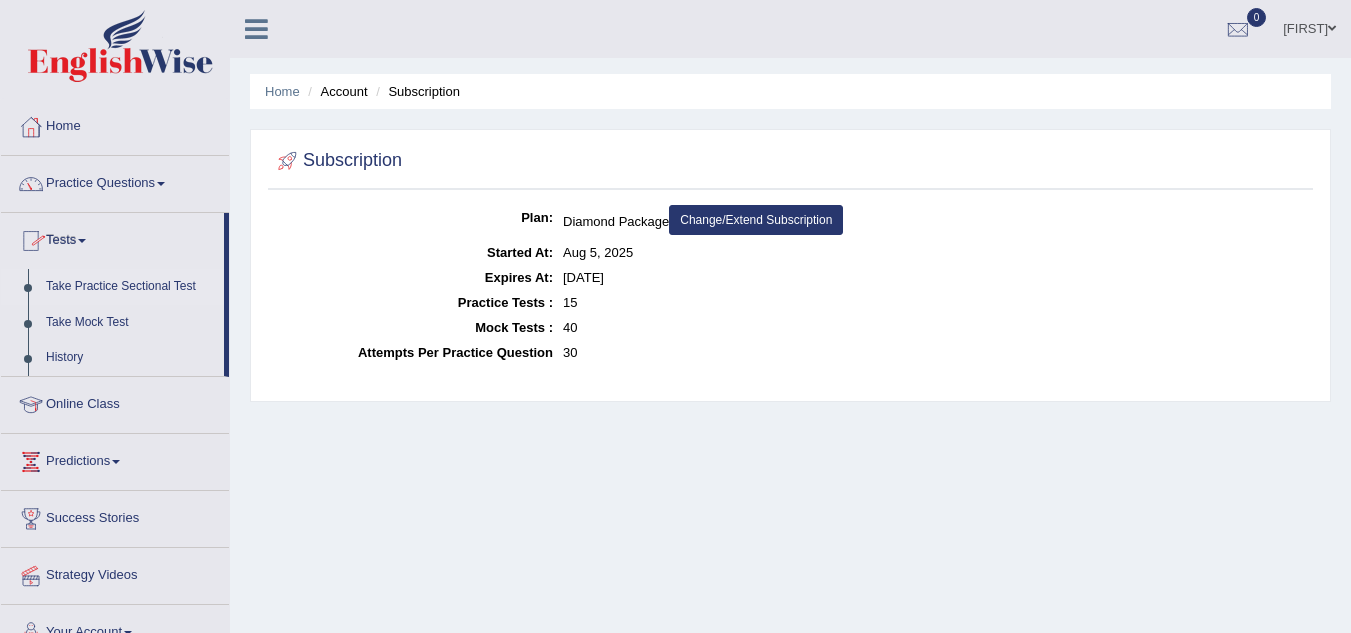 click on "Take Practice Sectional Test" at bounding box center (130, 287) 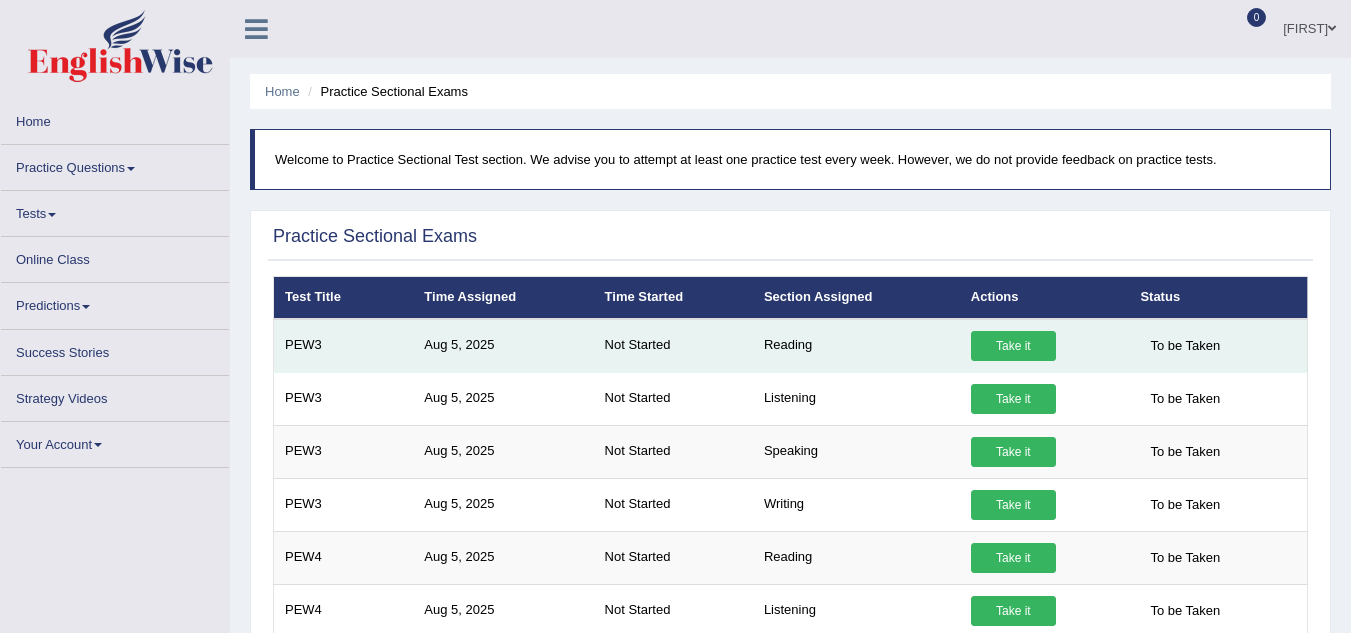 scroll, scrollTop: 0, scrollLeft: 0, axis: both 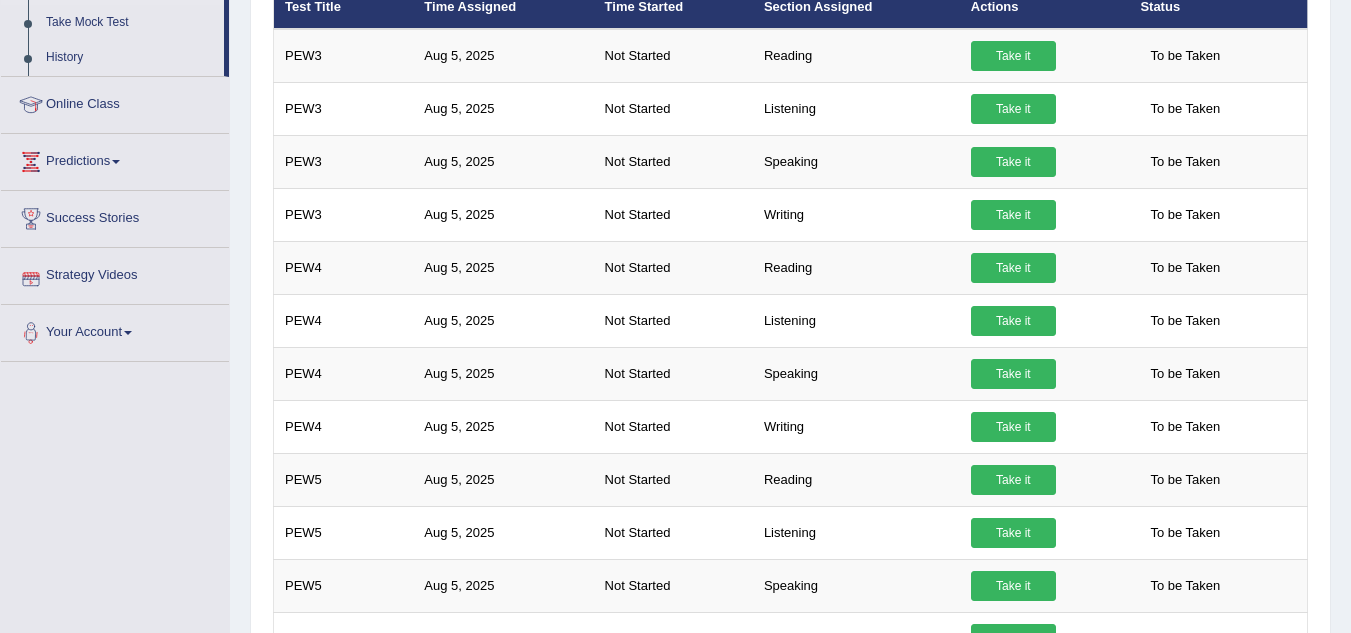 click on "Strategy Videos" at bounding box center (115, 273) 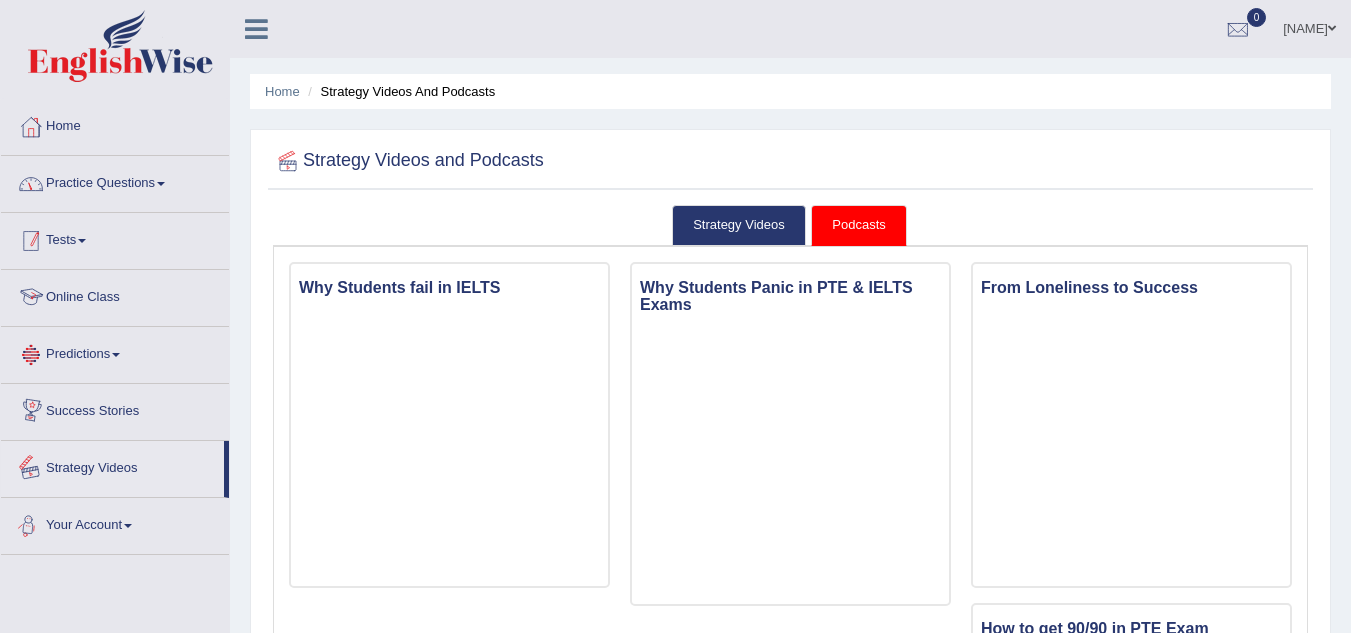 scroll, scrollTop: 0, scrollLeft: 0, axis: both 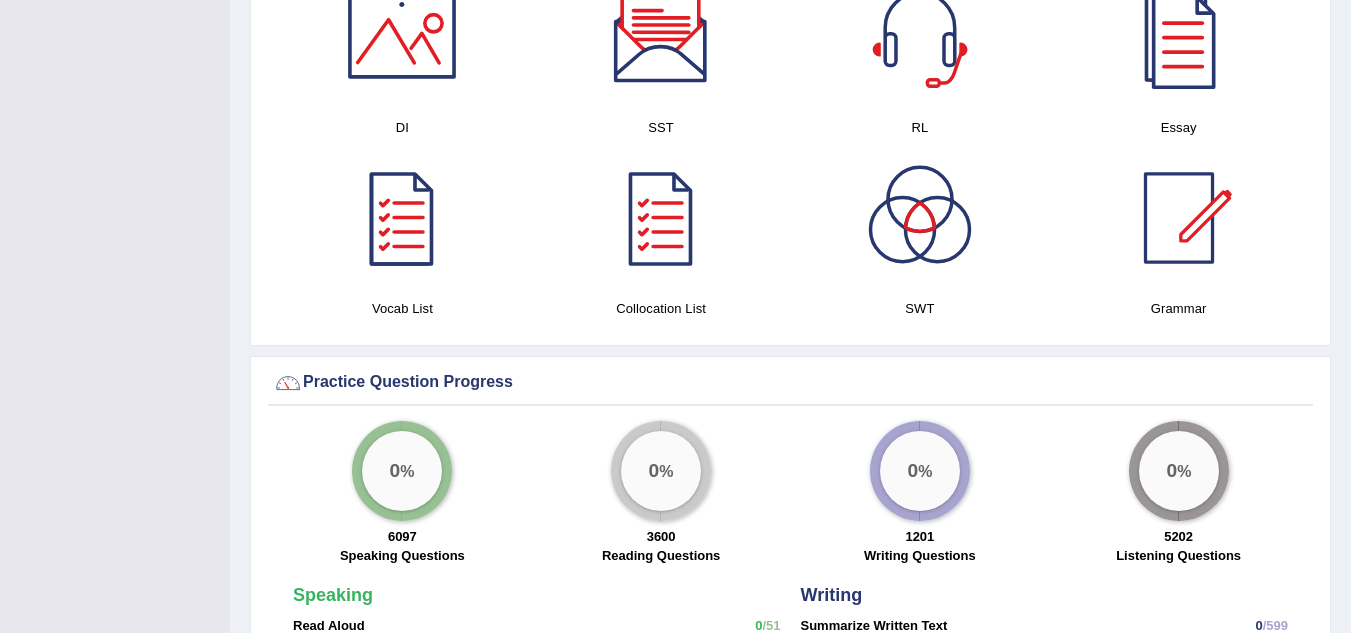 click at bounding box center [402, 218] 